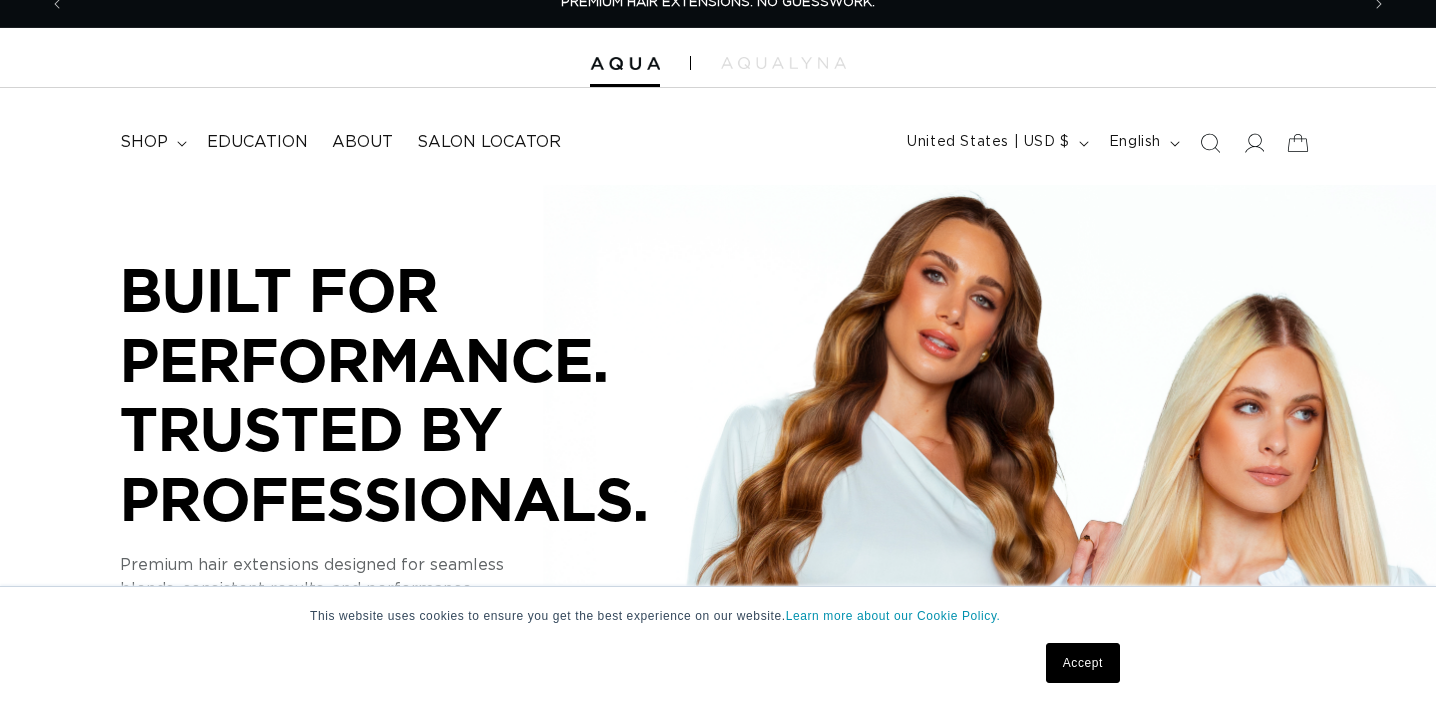 scroll, scrollTop: 0, scrollLeft: 0, axis: both 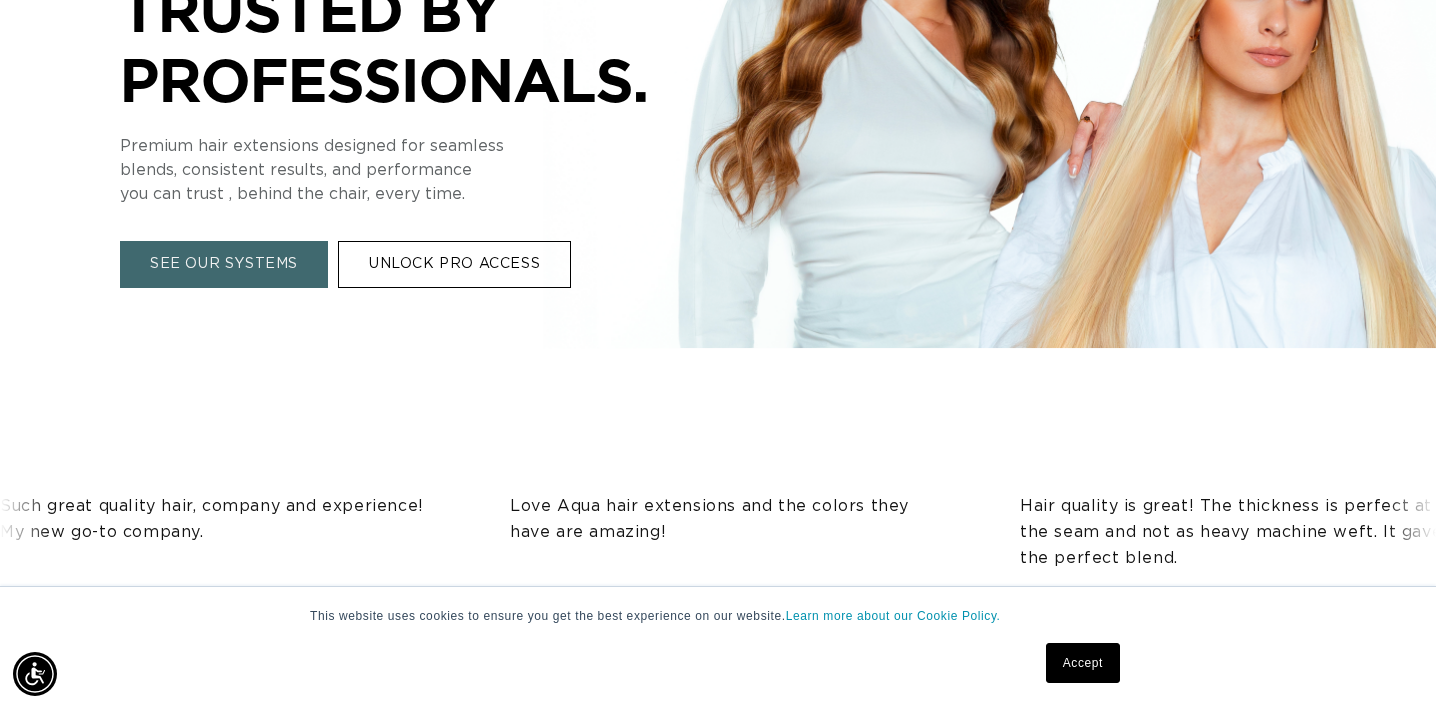 click on "UNLOCK PRO ACCESS" at bounding box center (454, 264) 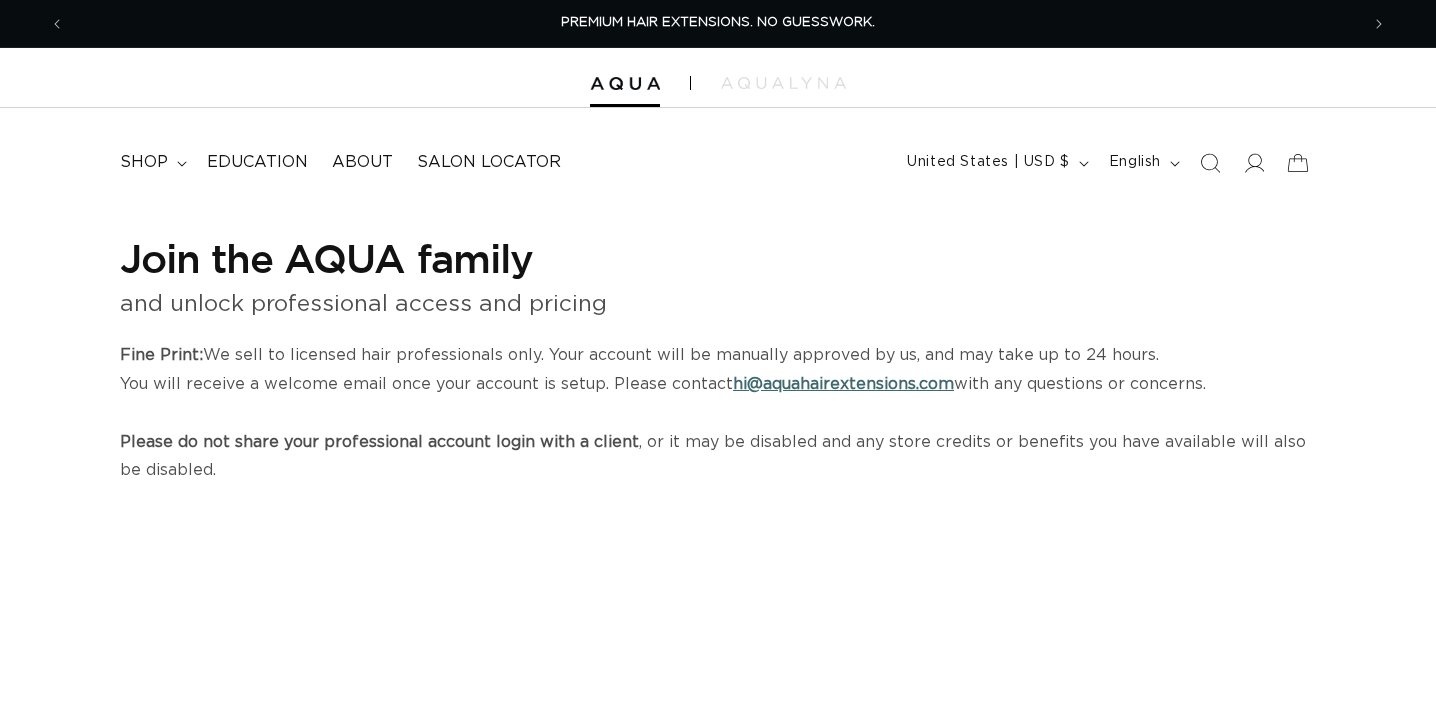 scroll, scrollTop: 0, scrollLeft: 0, axis: both 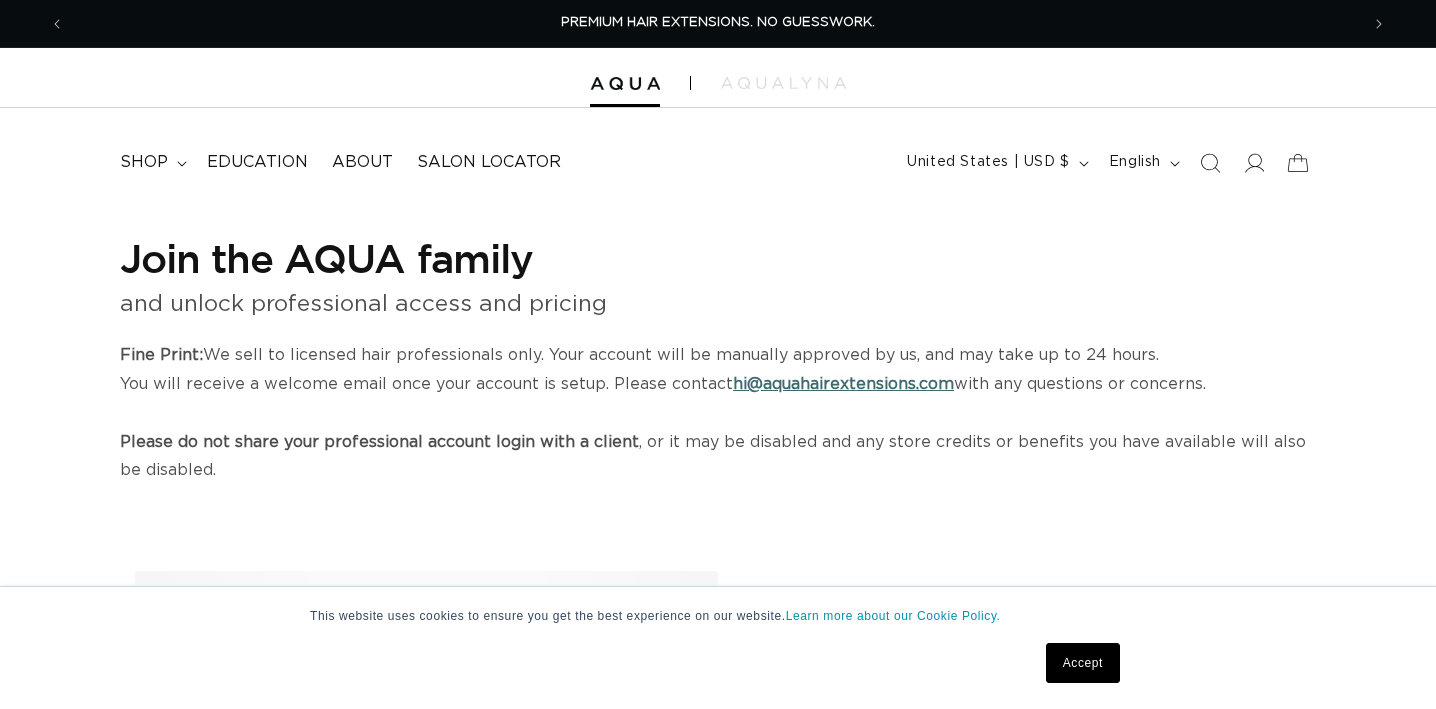 select on "US" 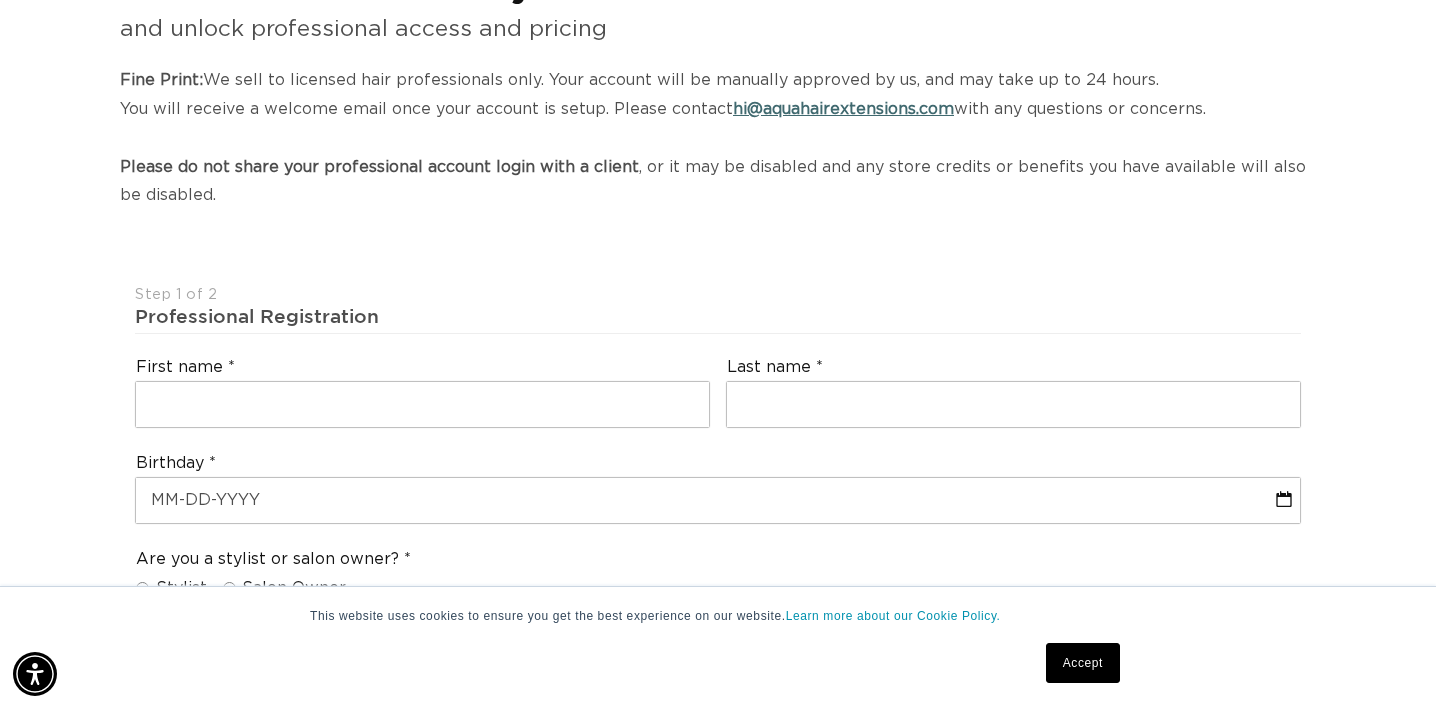 scroll, scrollTop: 277, scrollLeft: 0, axis: vertical 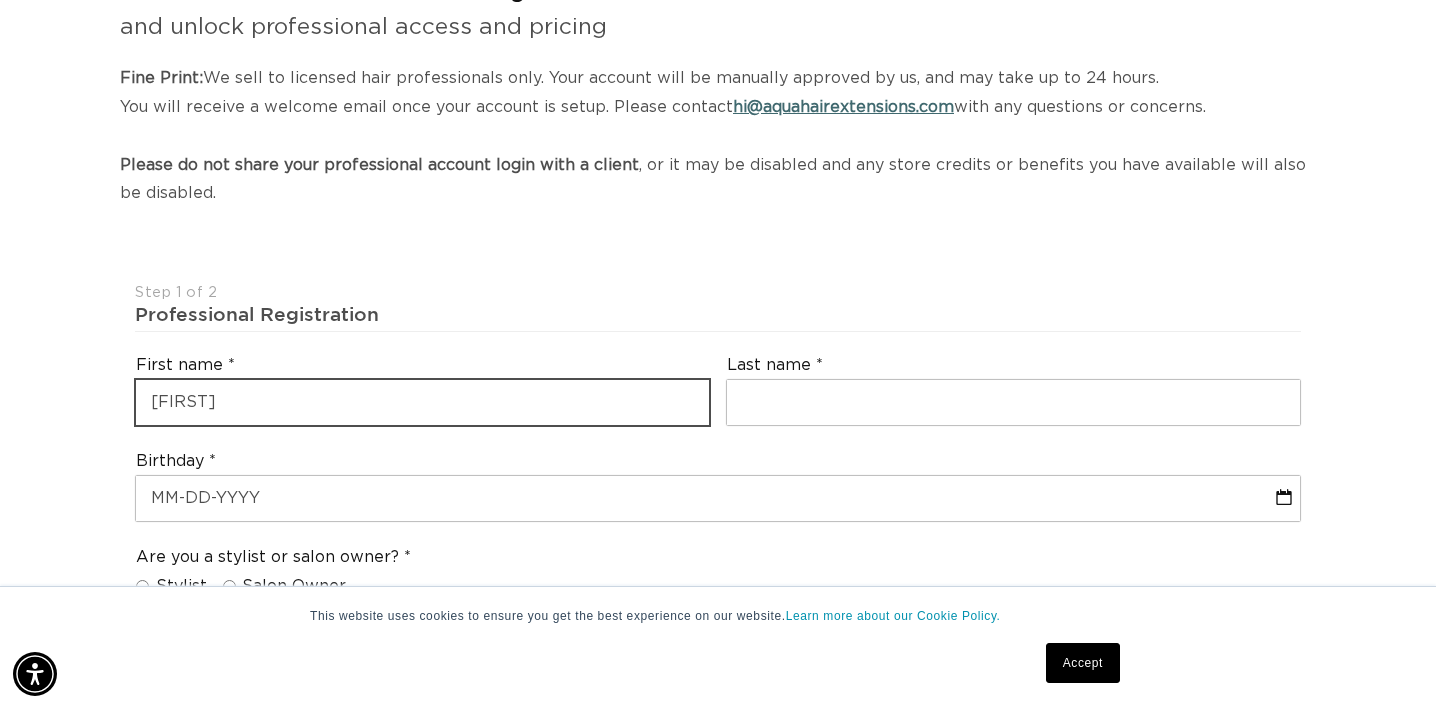 type on "Mandy" 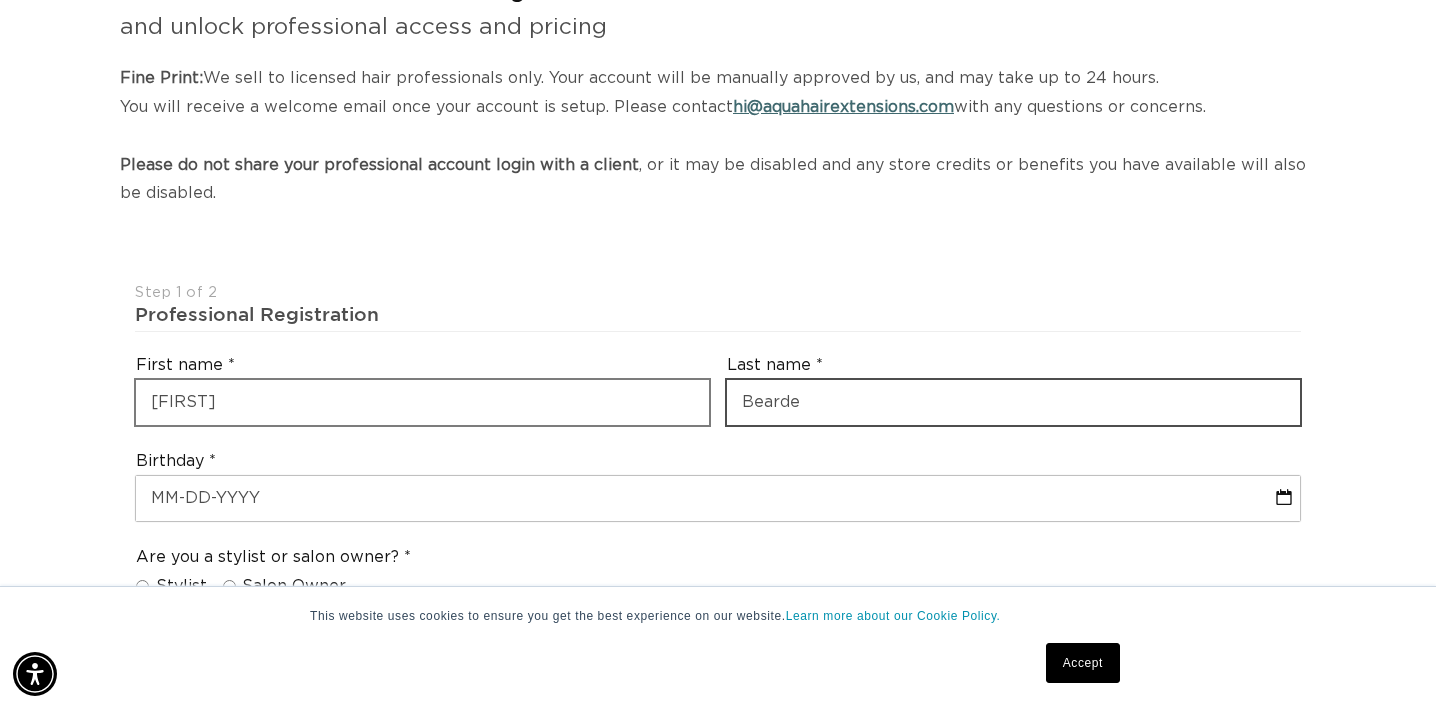scroll, scrollTop: 0, scrollLeft: 0, axis: both 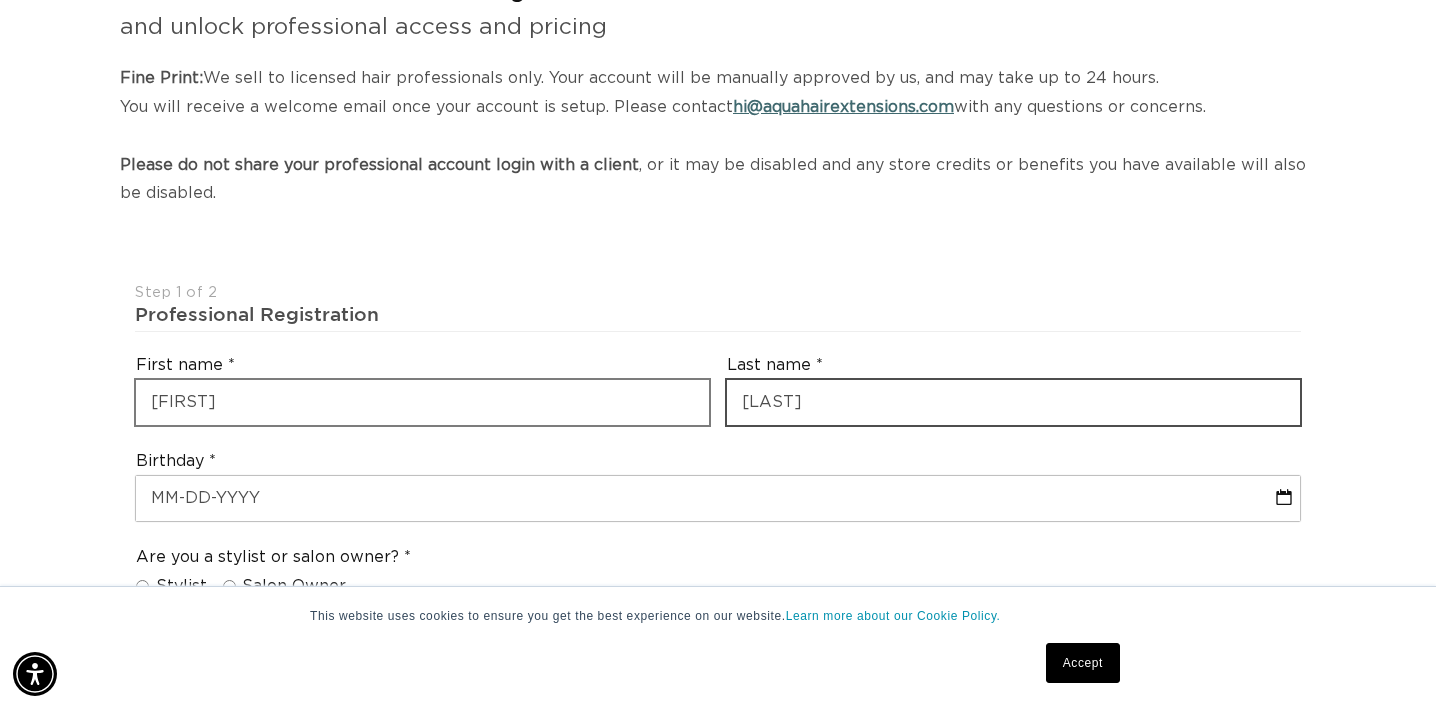 type on "Bearden" 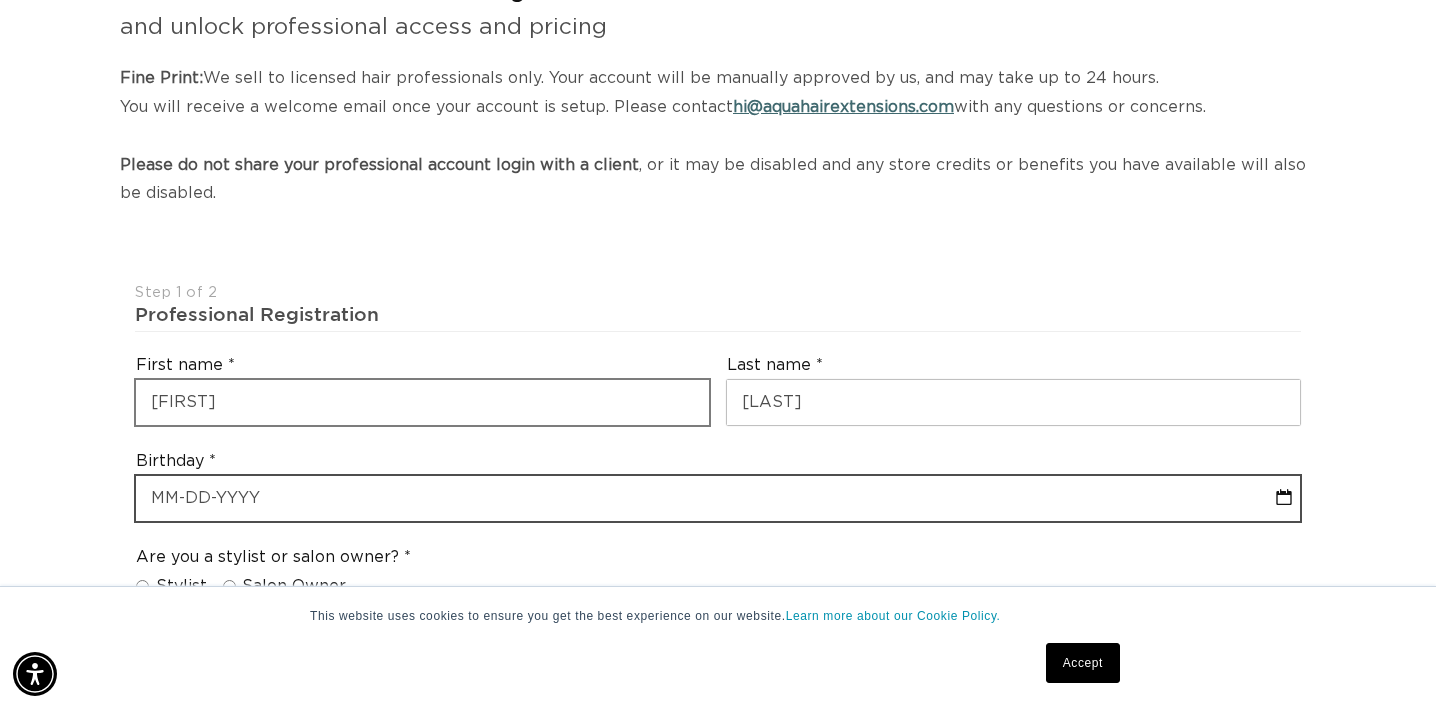 select on "7" 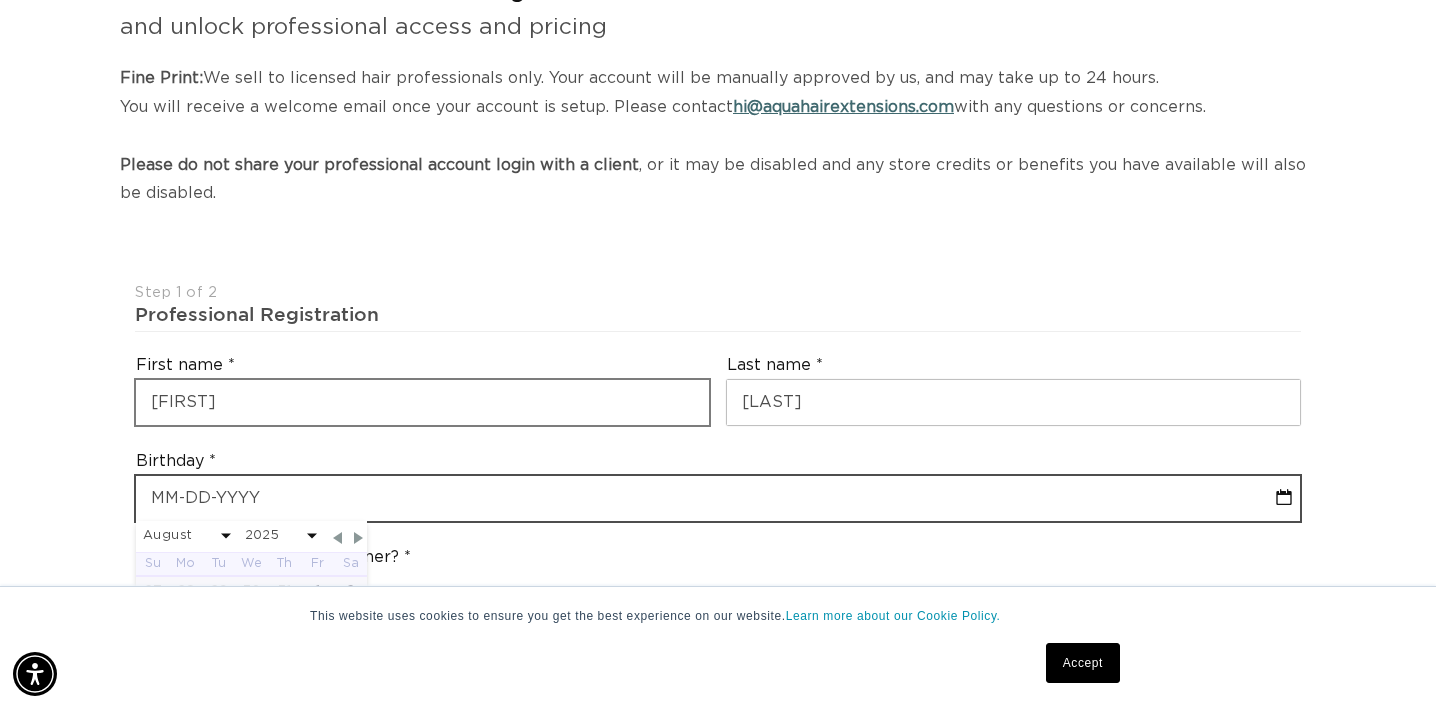 type on "0" 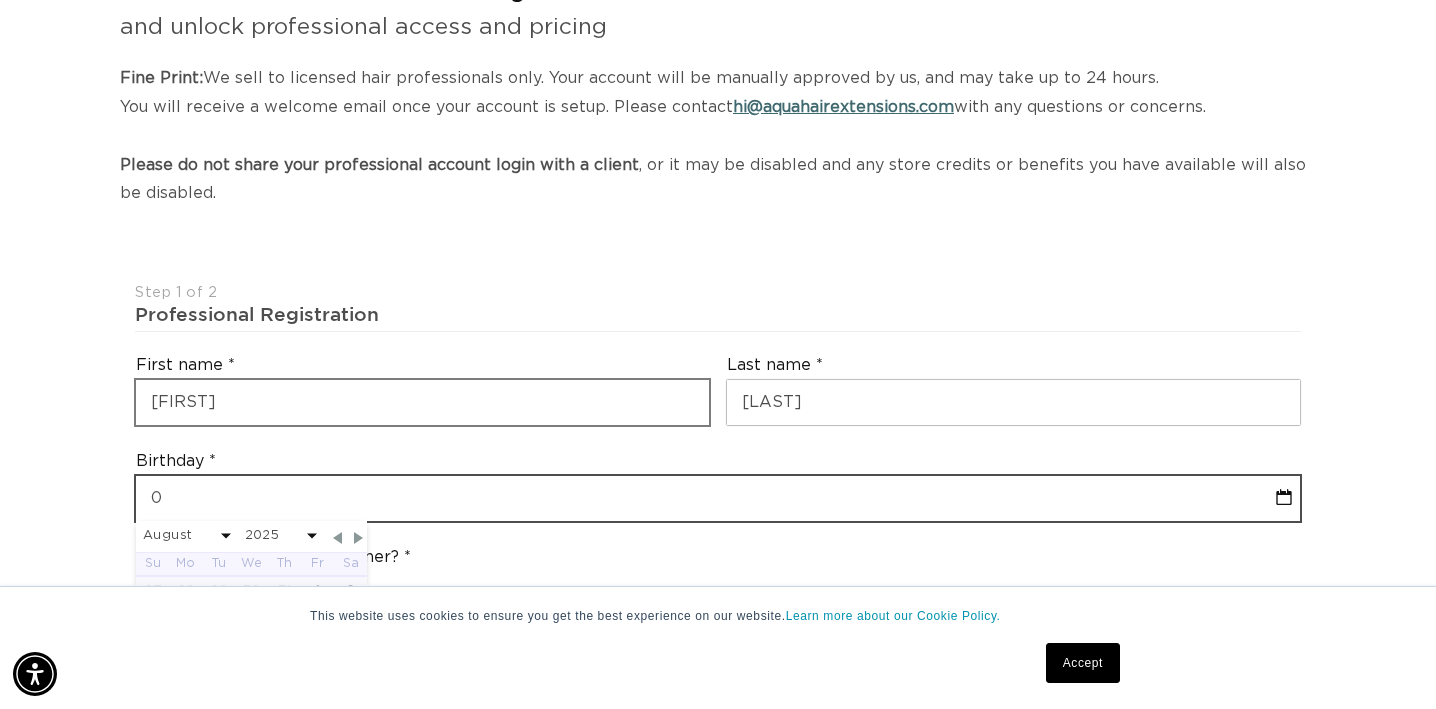 select on "7" 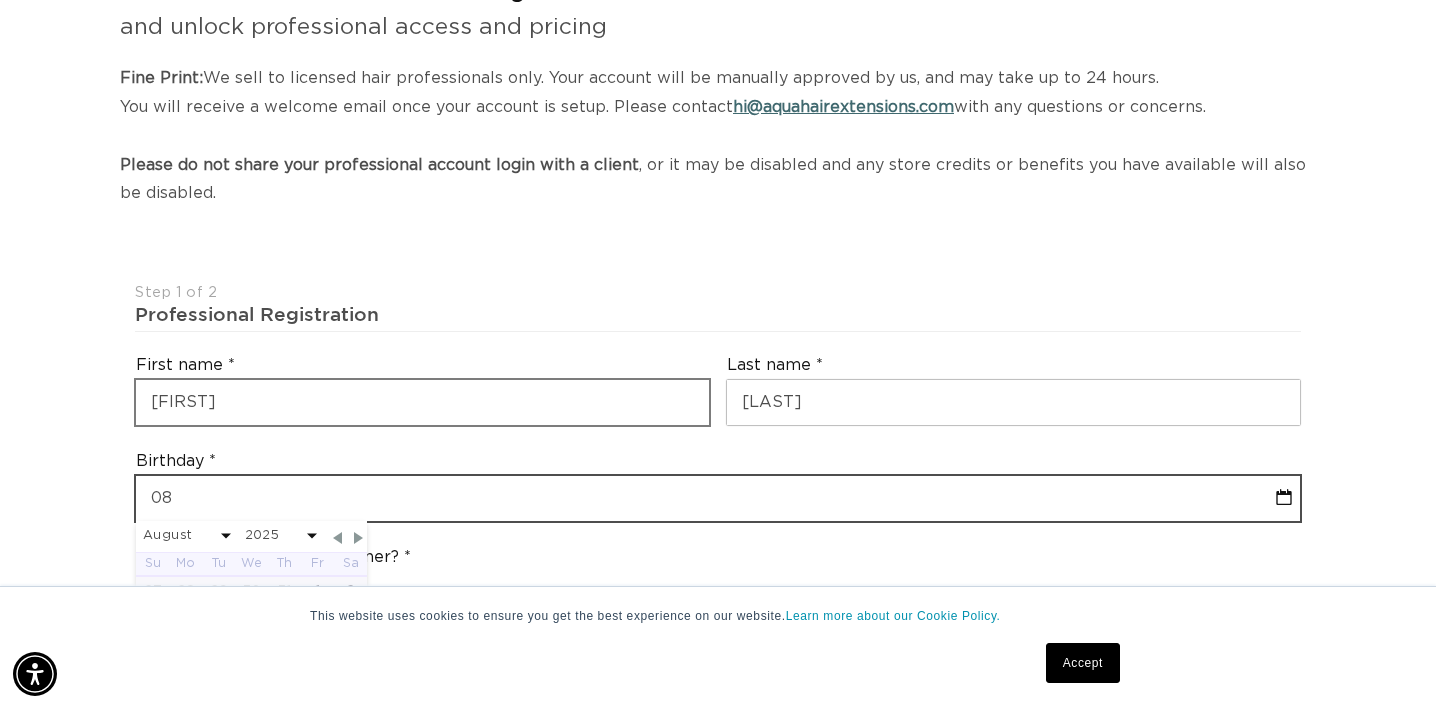 select on "7" 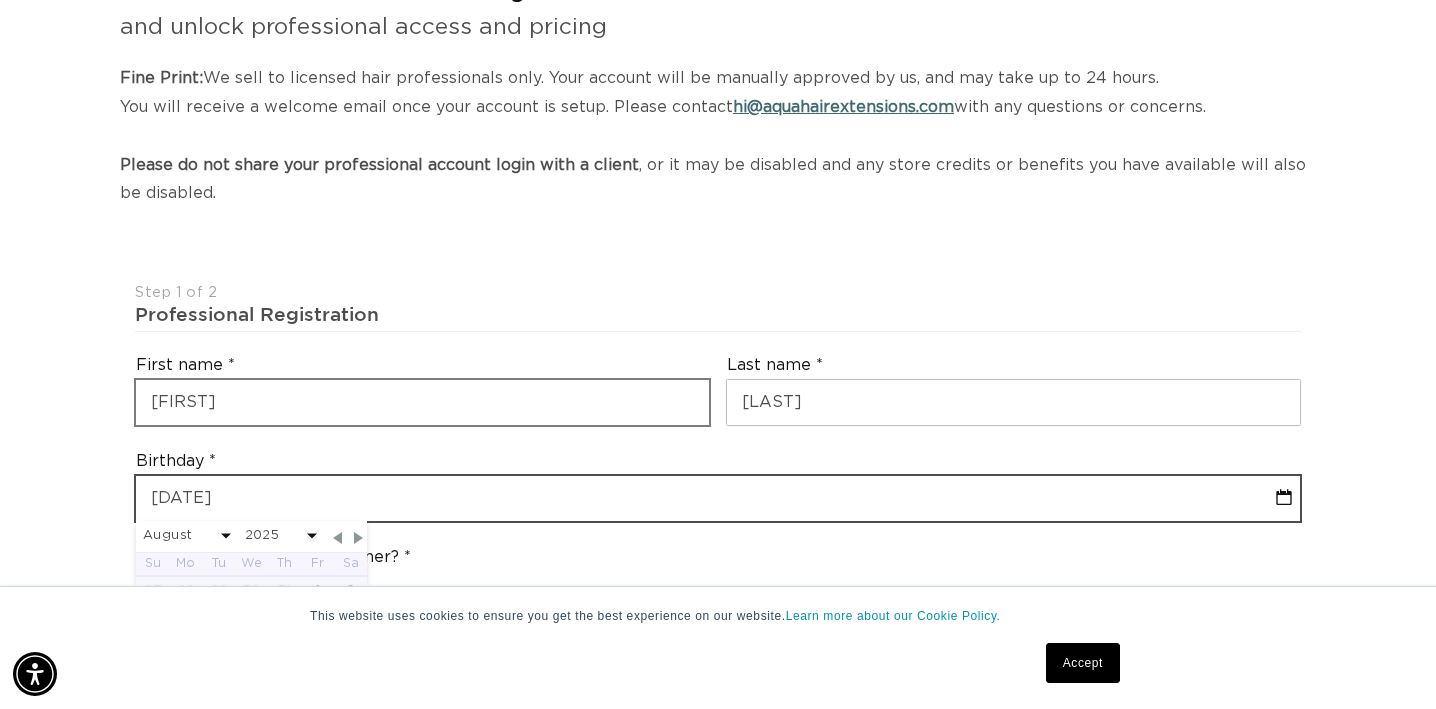 type on "08-16" 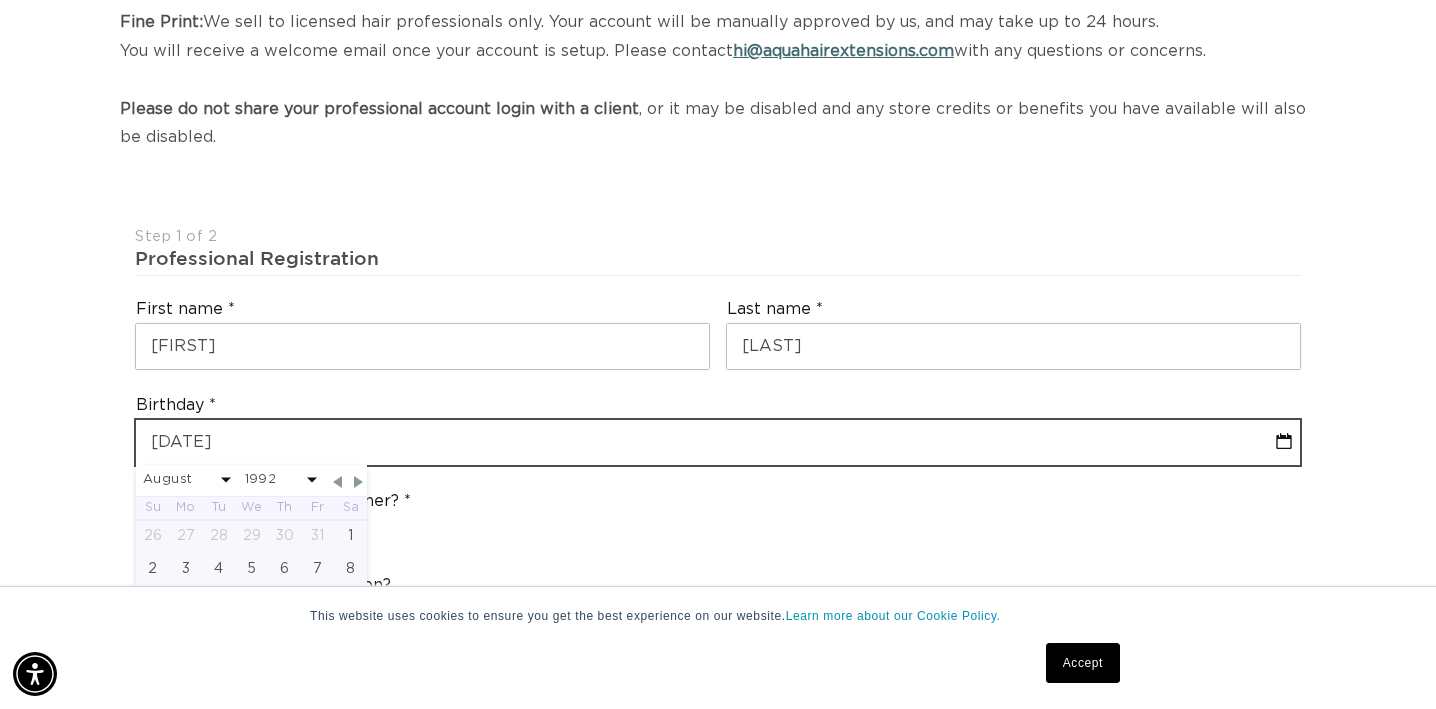 scroll, scrollTop: 343, scrollLeft: 0, axis: vertical 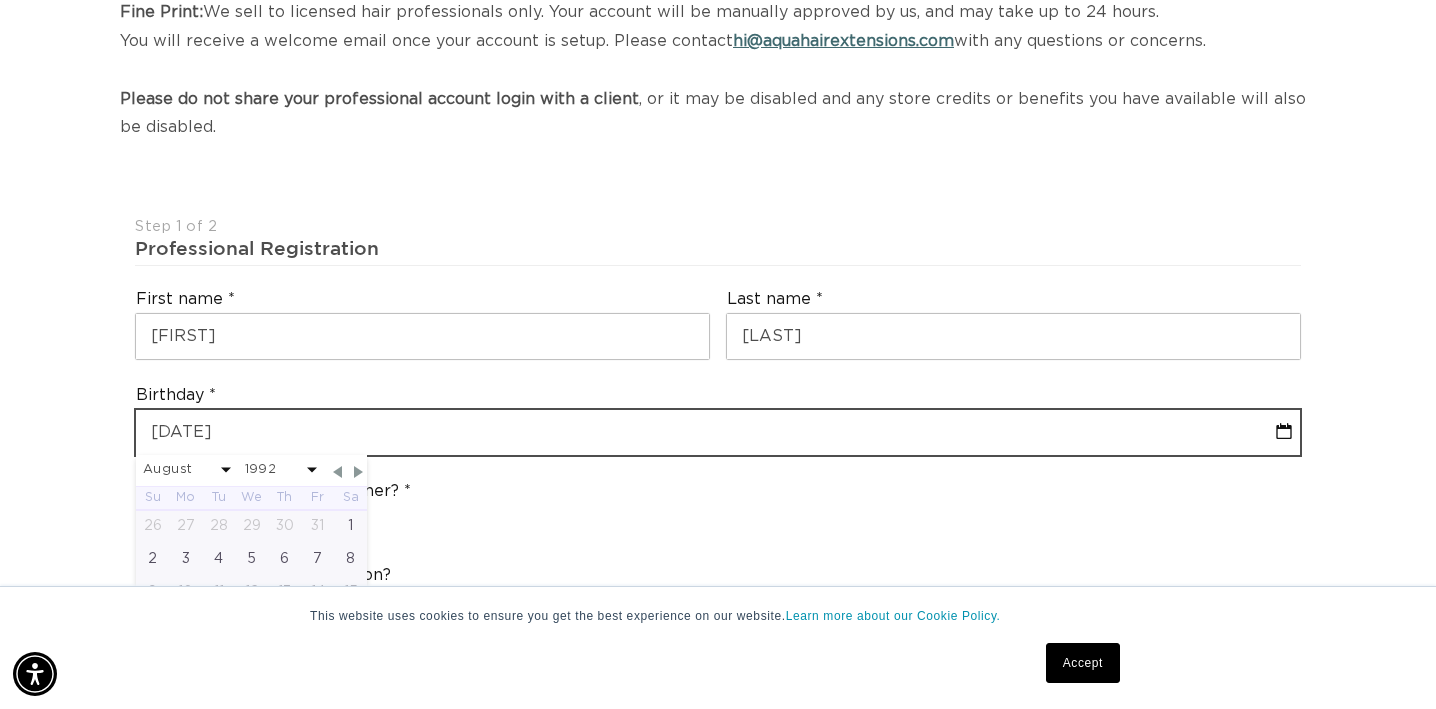 type on "08-16-1992" 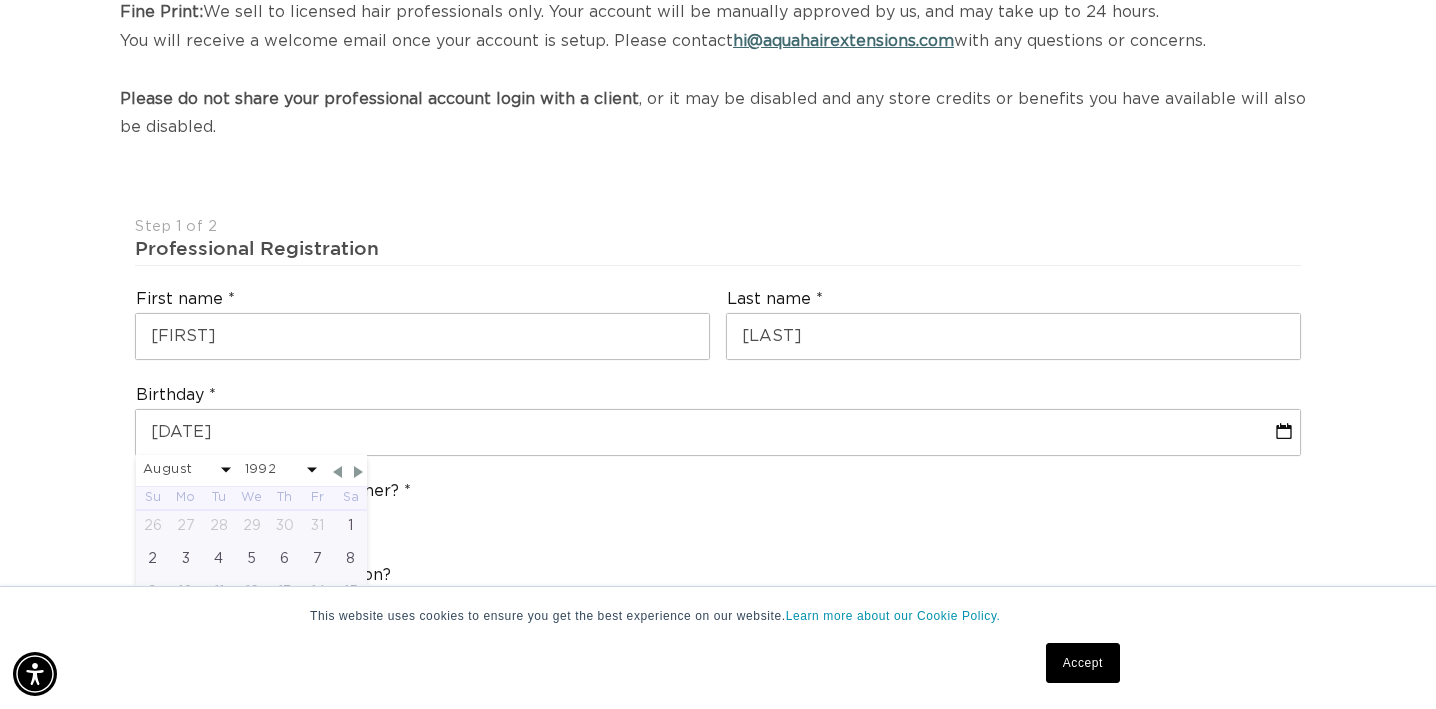 click on "Professional Registration" at bounding box center [718, 248] 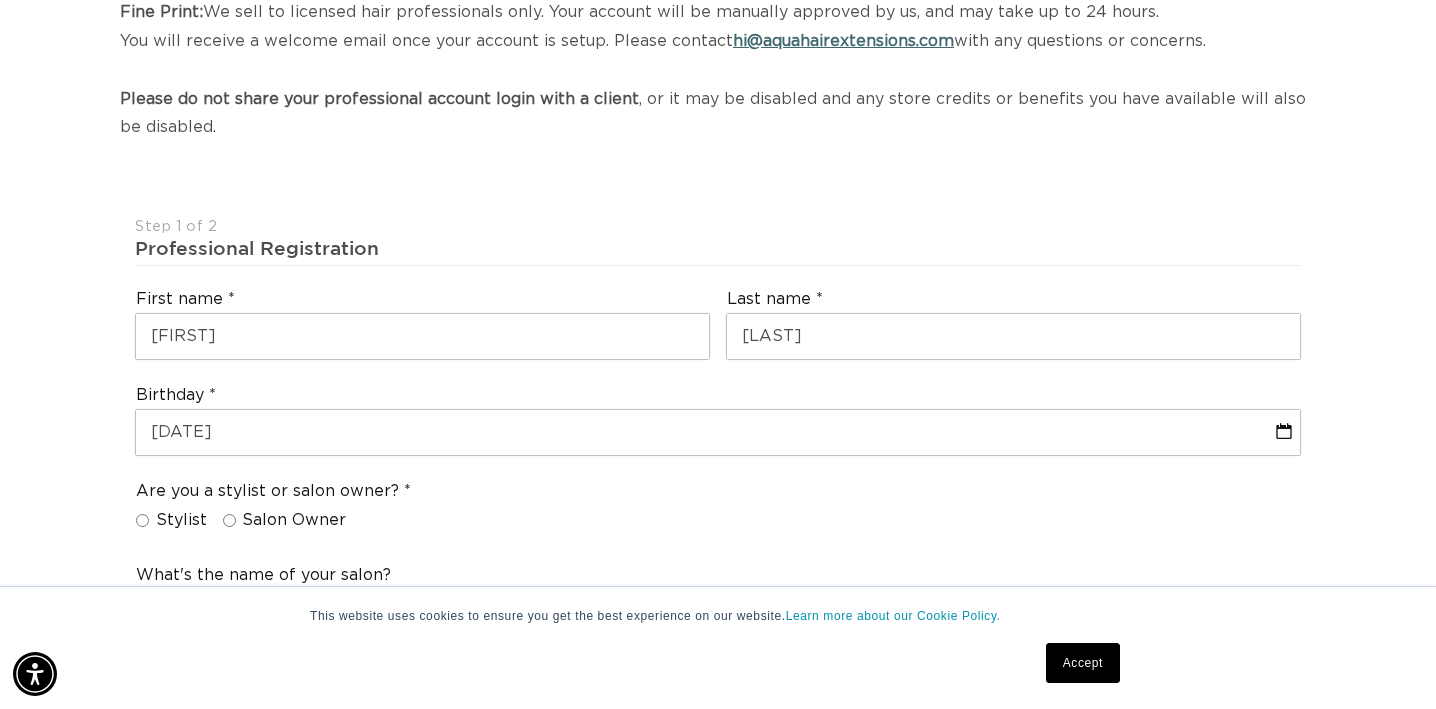 scroll, scrollTop: 0, scrollLeft: 2588, axis: horizontal 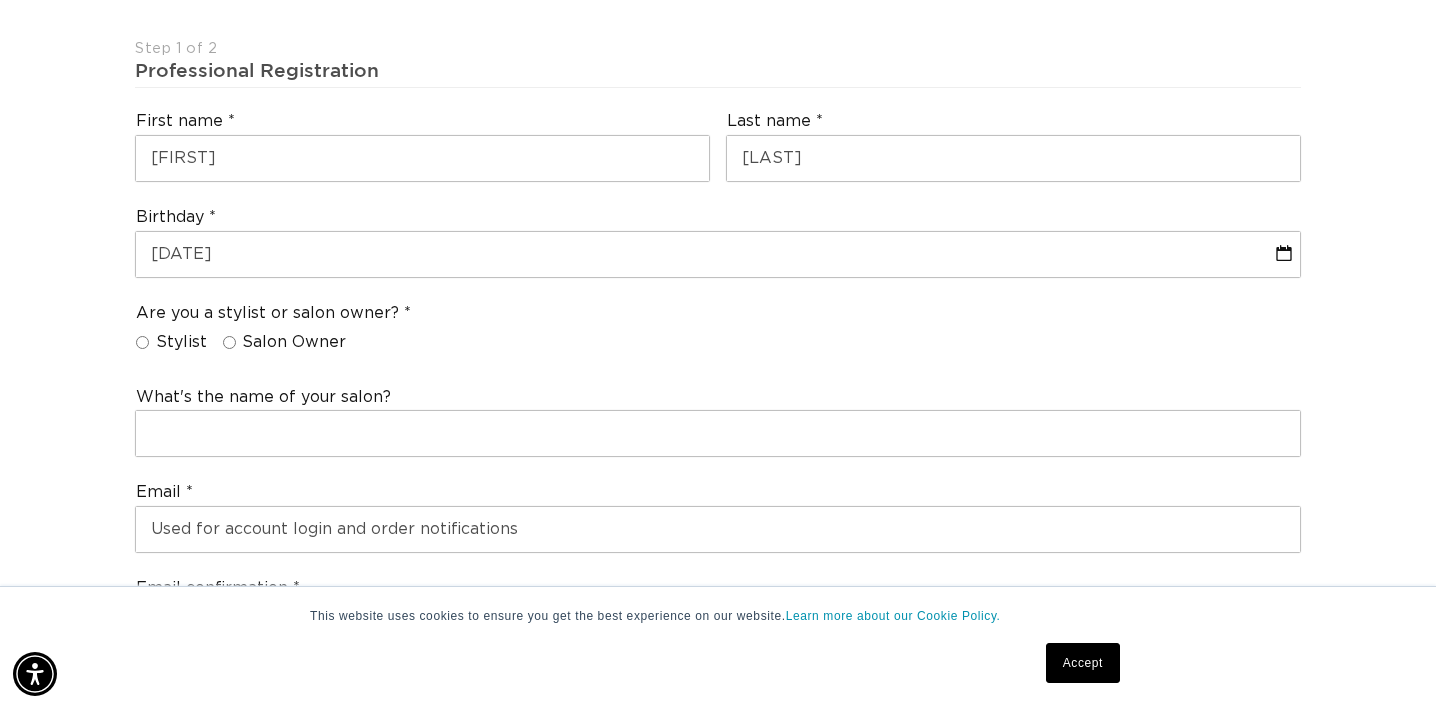 click on "Stylist" at bounding box center [181, 342] 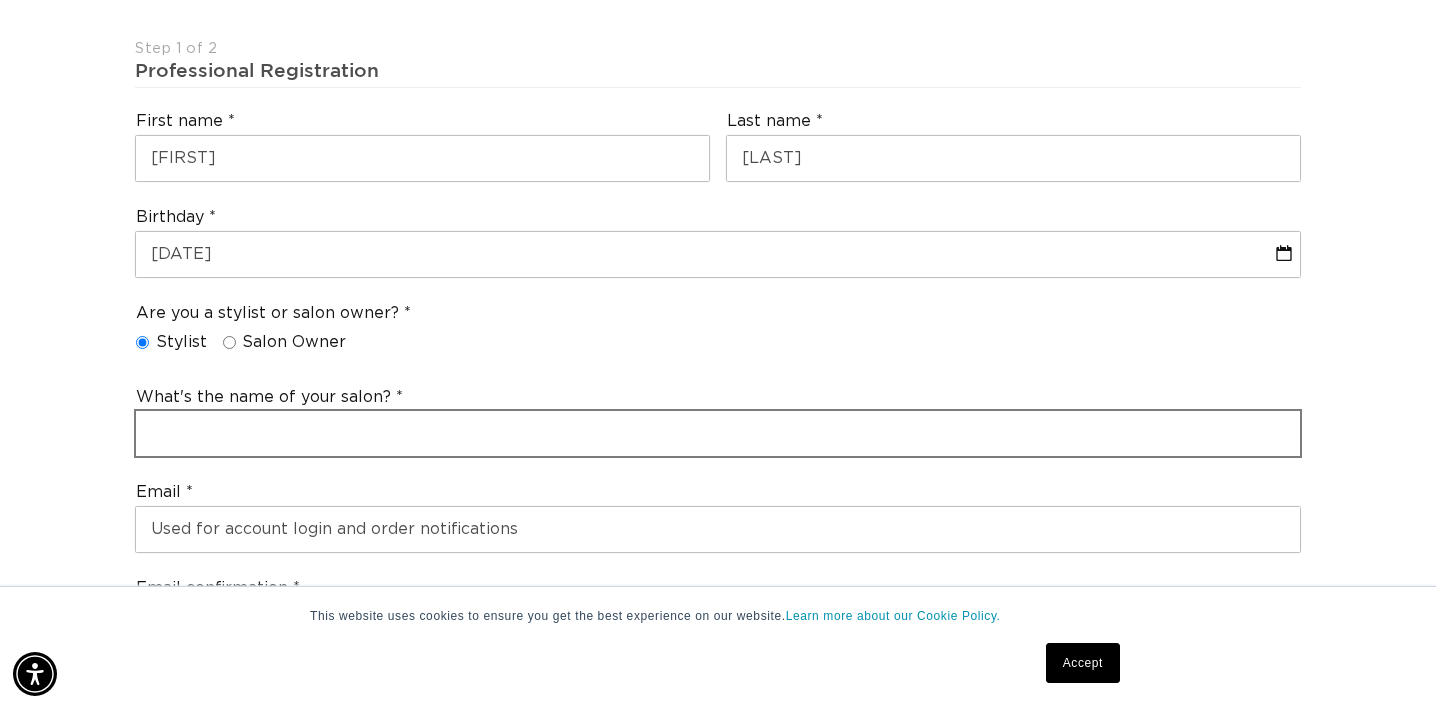 scroll, scrollTop: 0, scrollLeft: 0, axis: both 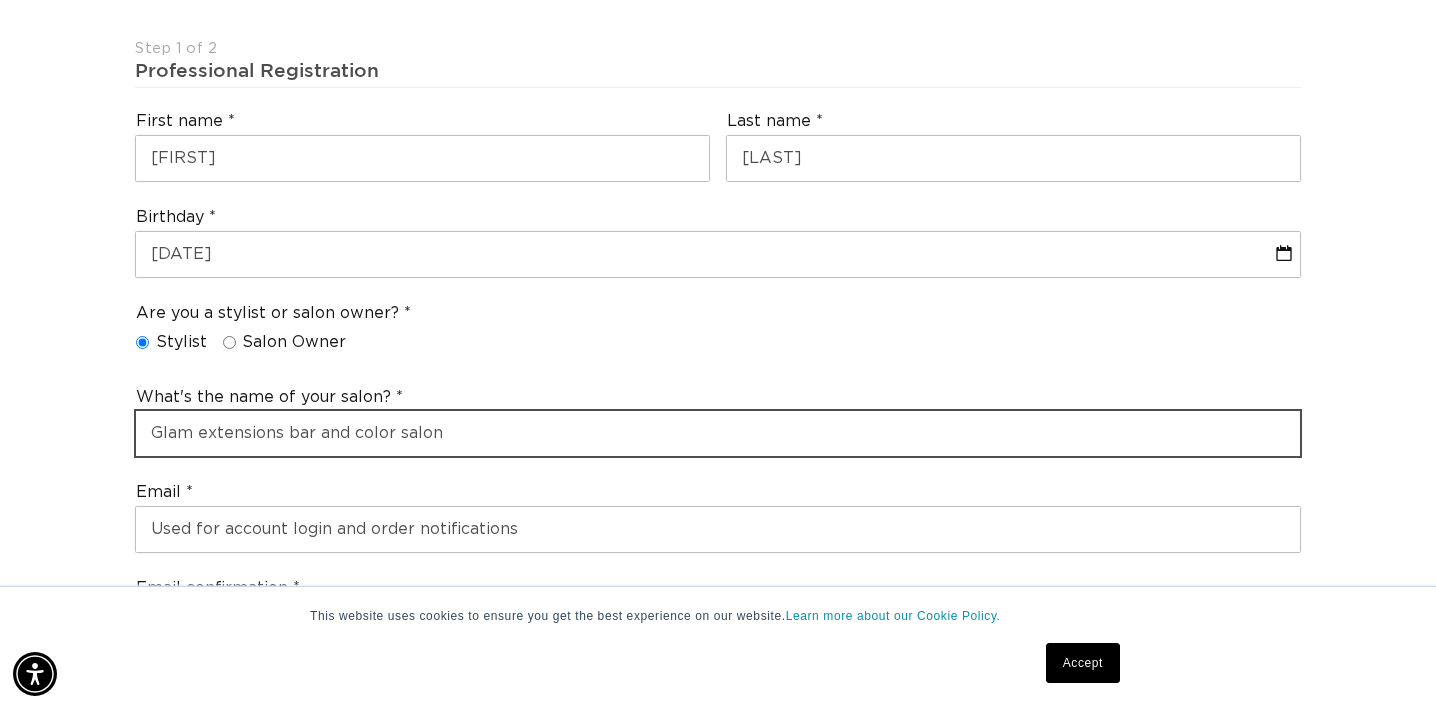 type on "Glam extensions bar and color salon" 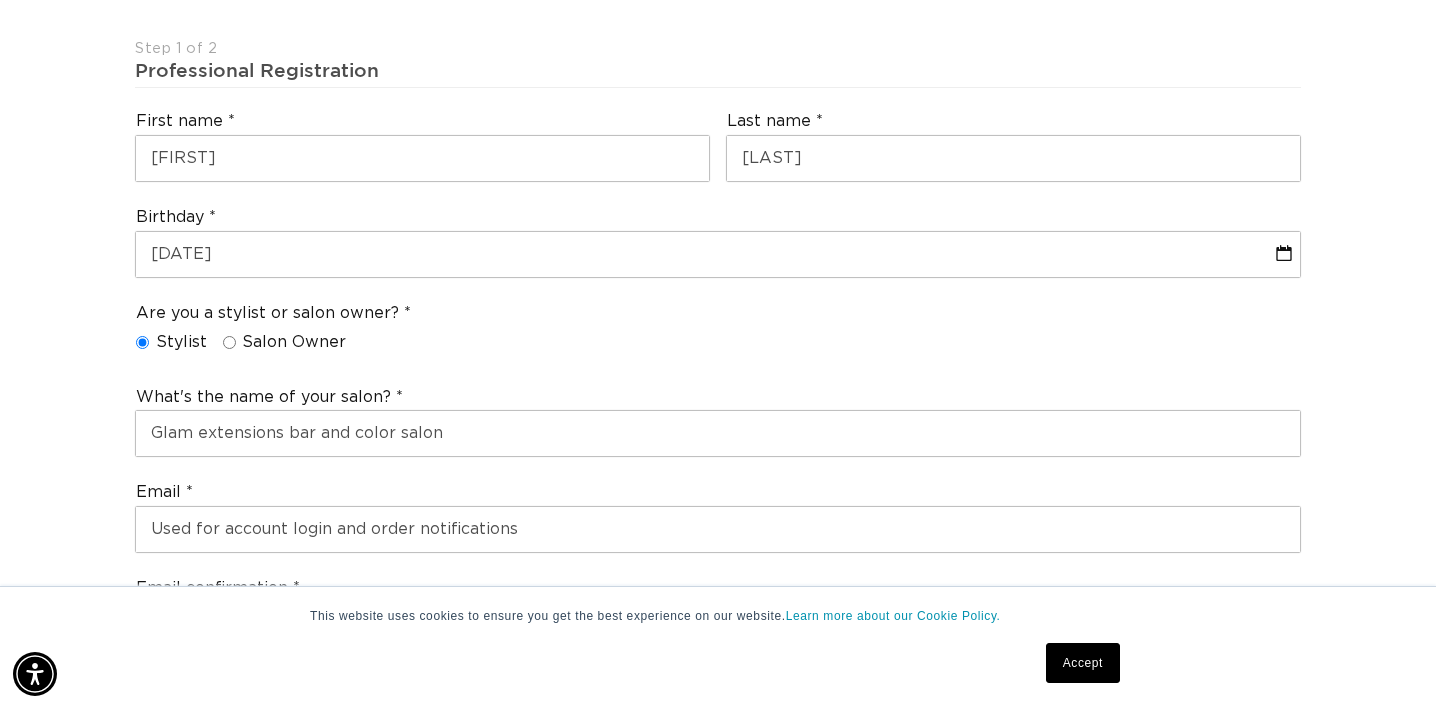 click on "Are you a stylist or salon owner? Stylist Salon Owner" at bounding box center (718, 332) 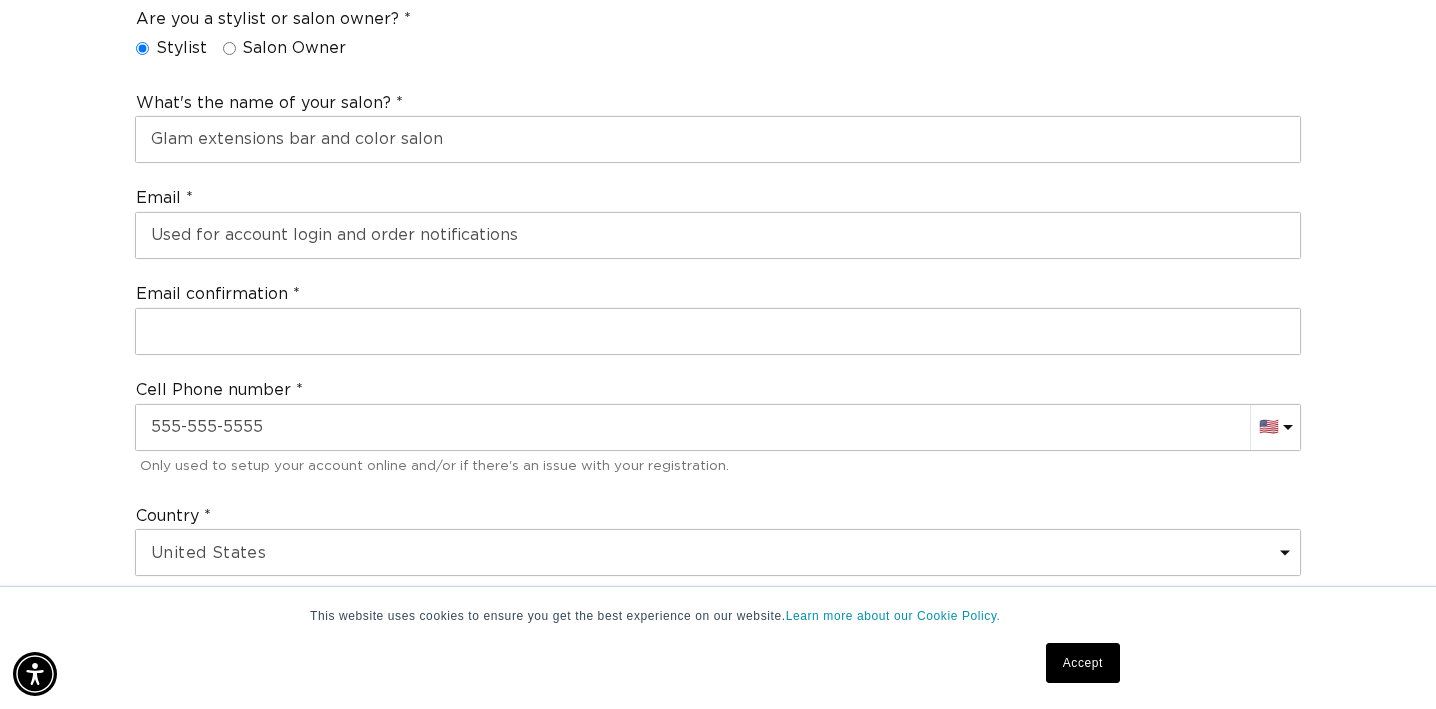 scroll, scrollTop: 819, scrollLeft: 0, axis: vertical 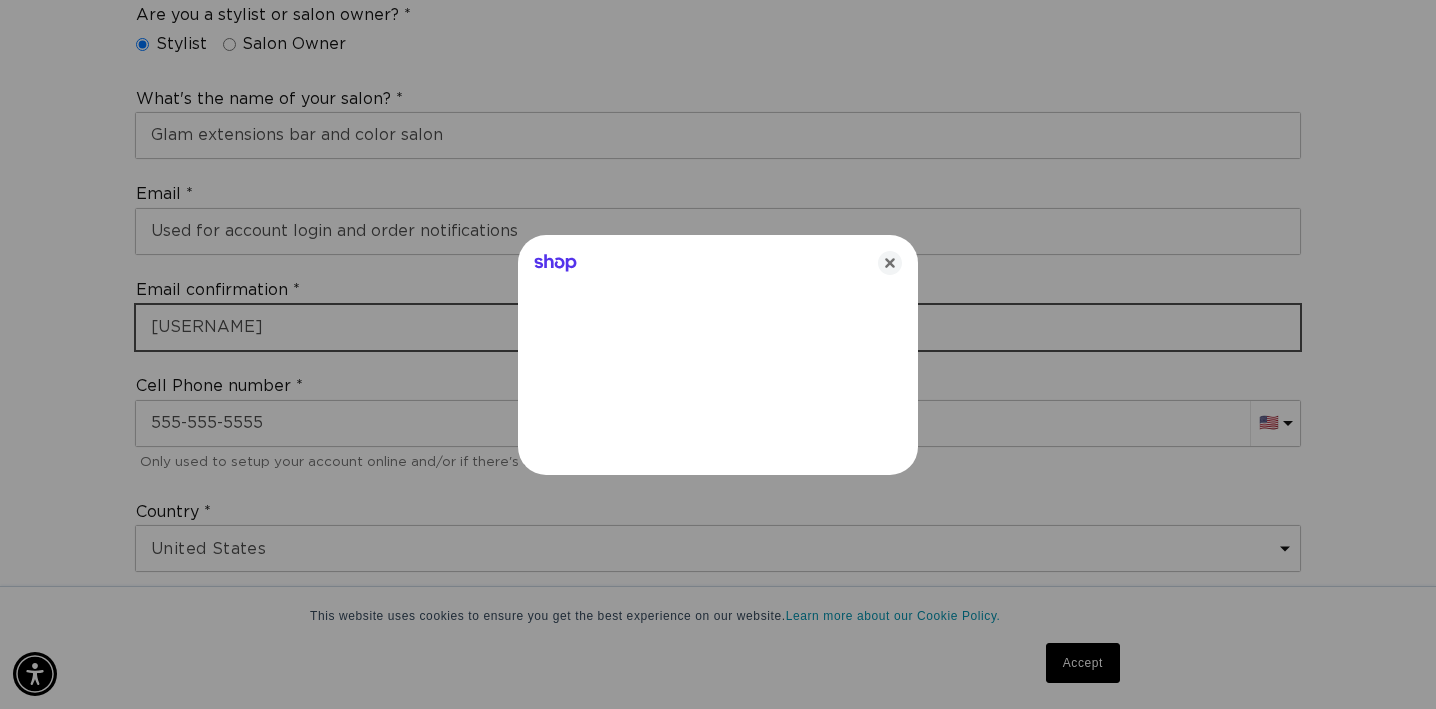 type on "bearden1003@yahoo.com" 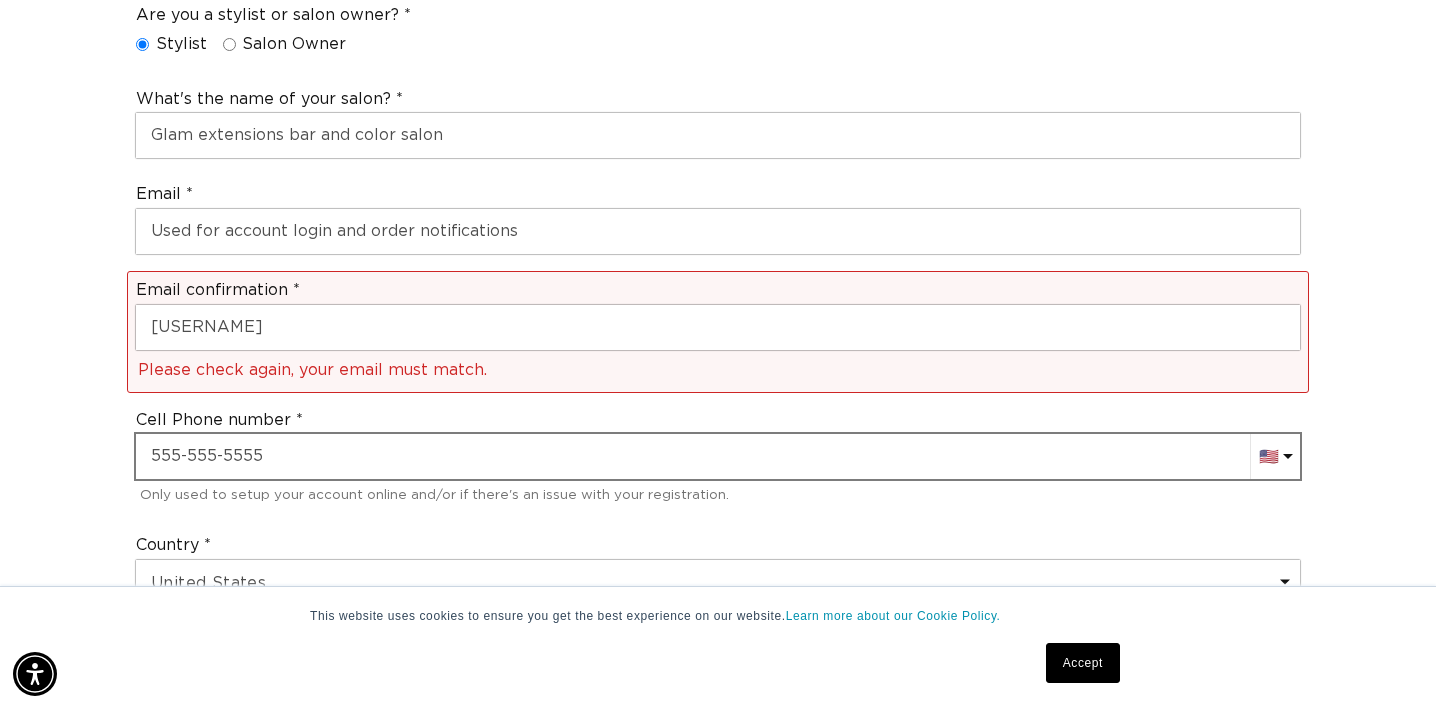 scroll, scrollTop: 0, scrollLeft: 0, axis: both 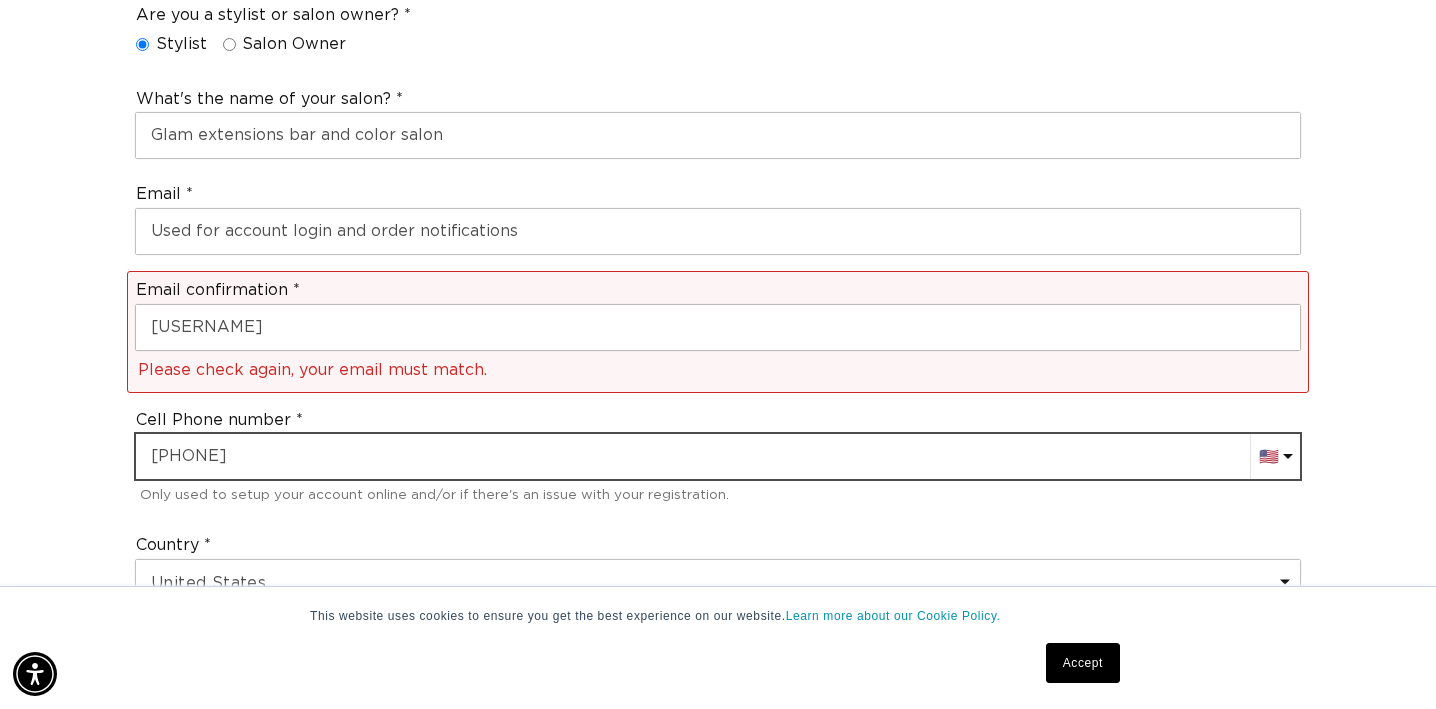 type on "+1 806 368 2616" 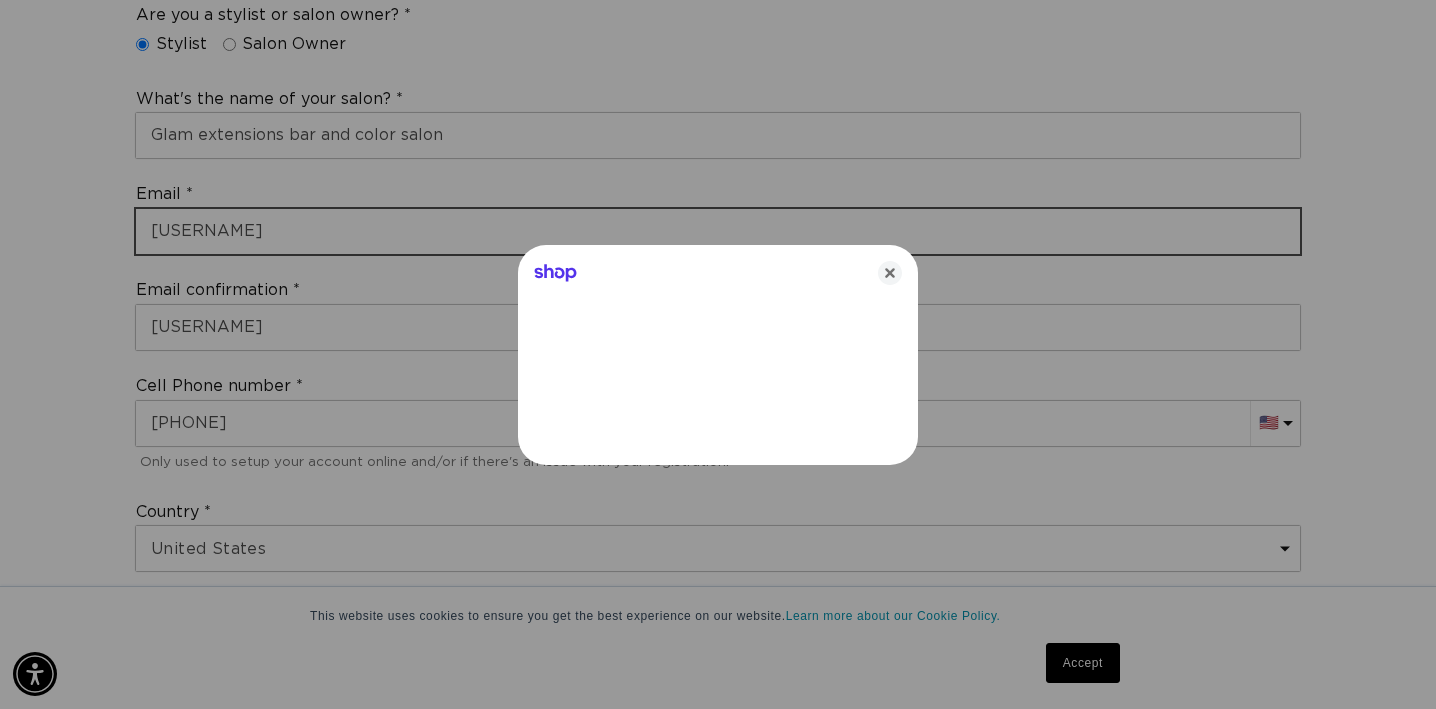scroll, scrollTop: 0, scrollLeft: 2588, axis: horizontal 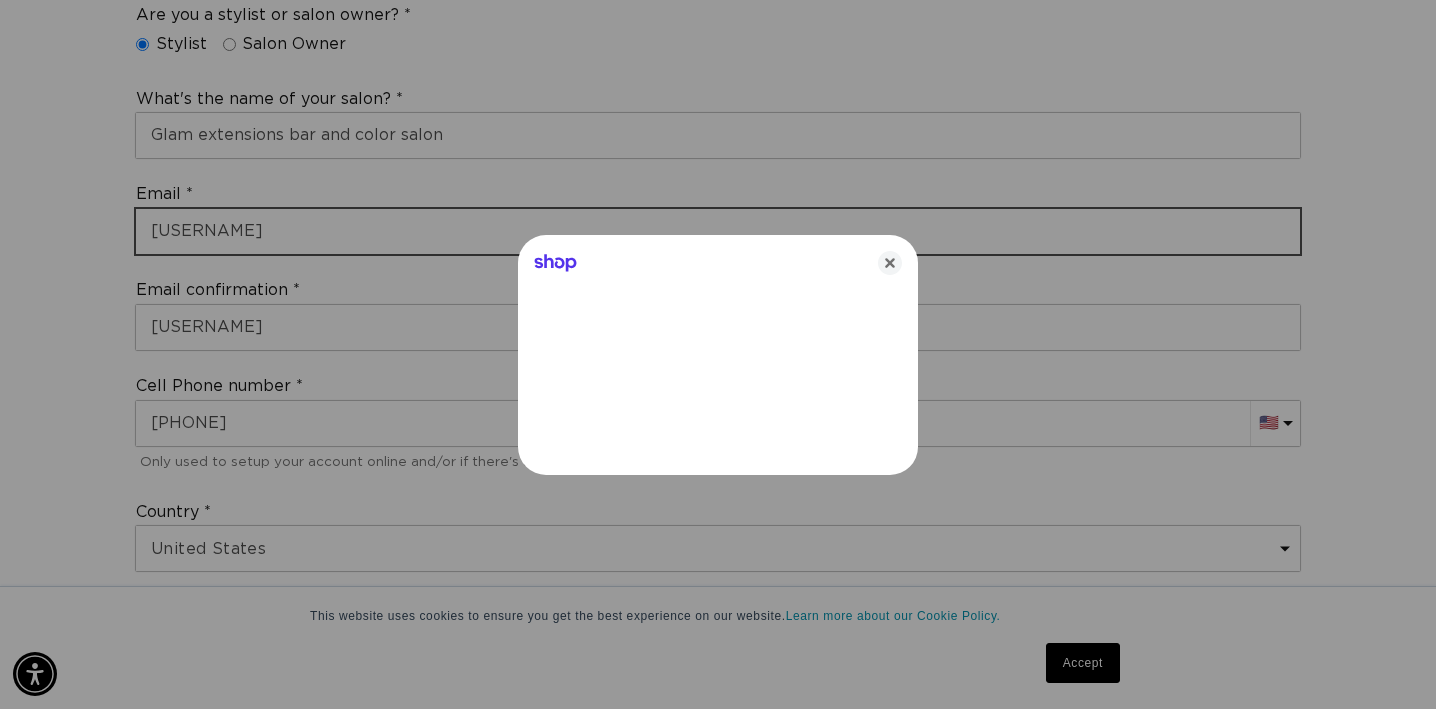 type on "bearden1003@yahoo.com" 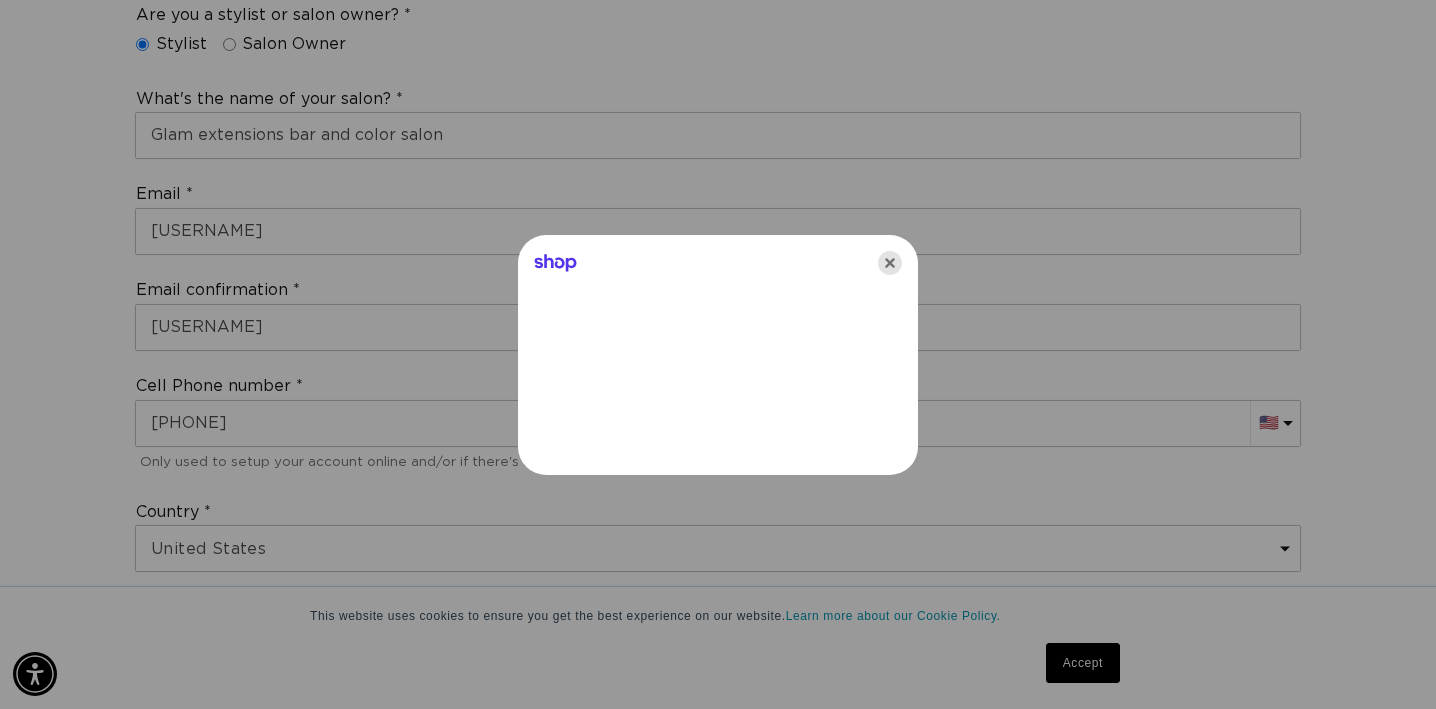 click 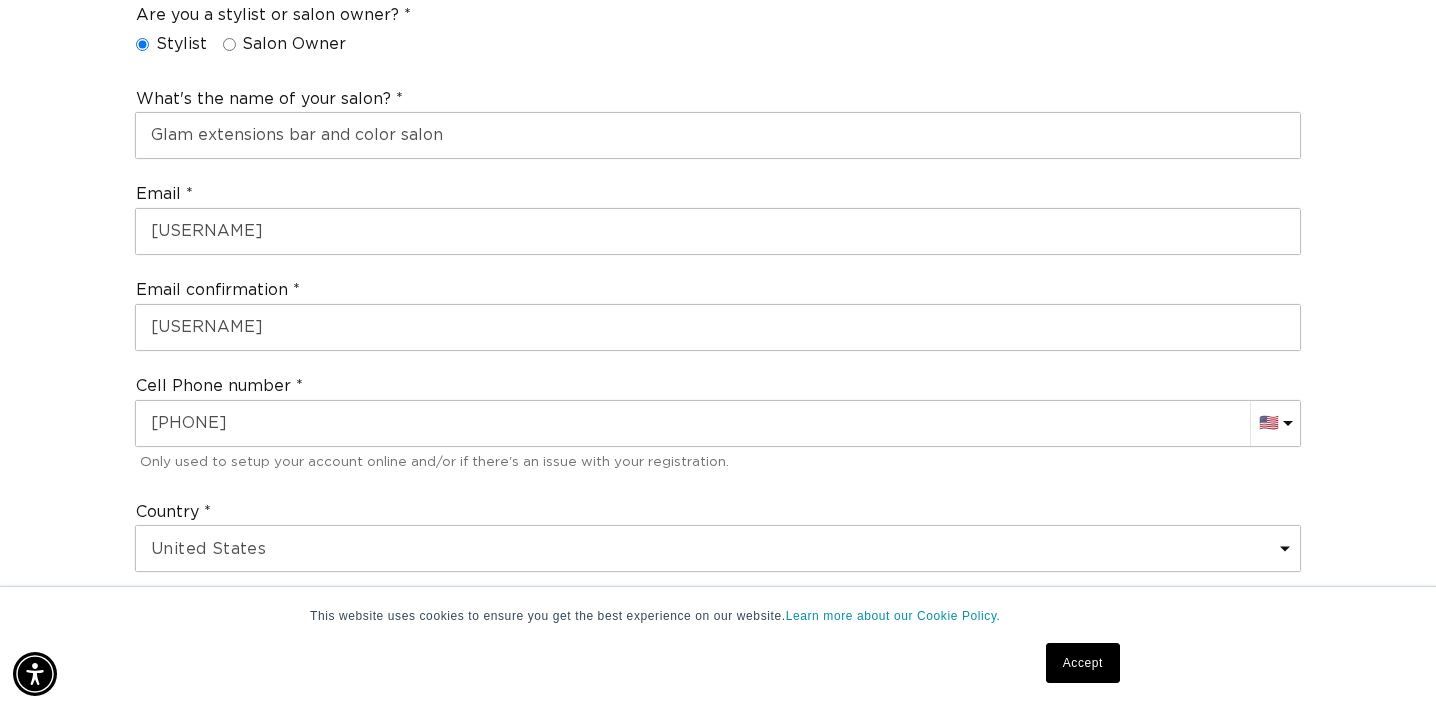 scroll, scrollTop: 0, scrollLeft: 0, axis: both 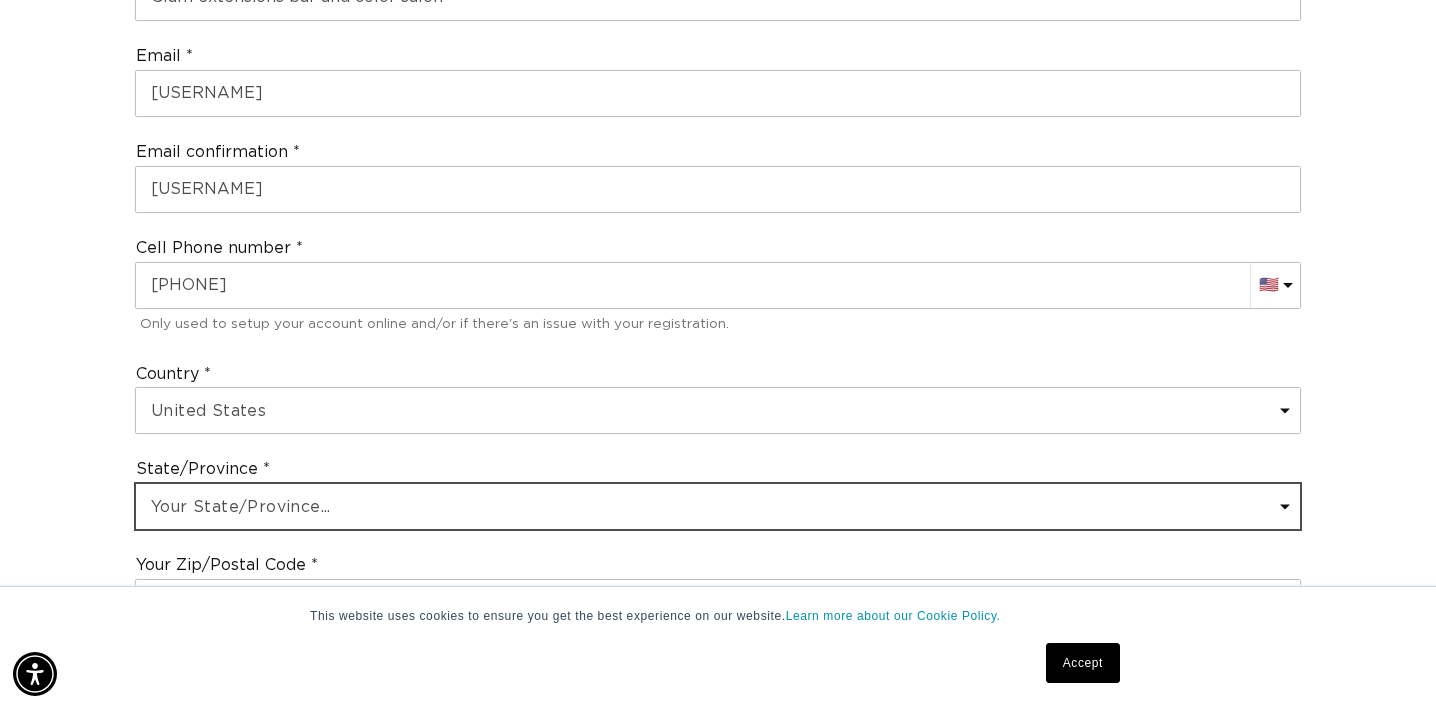 select on "Texas" 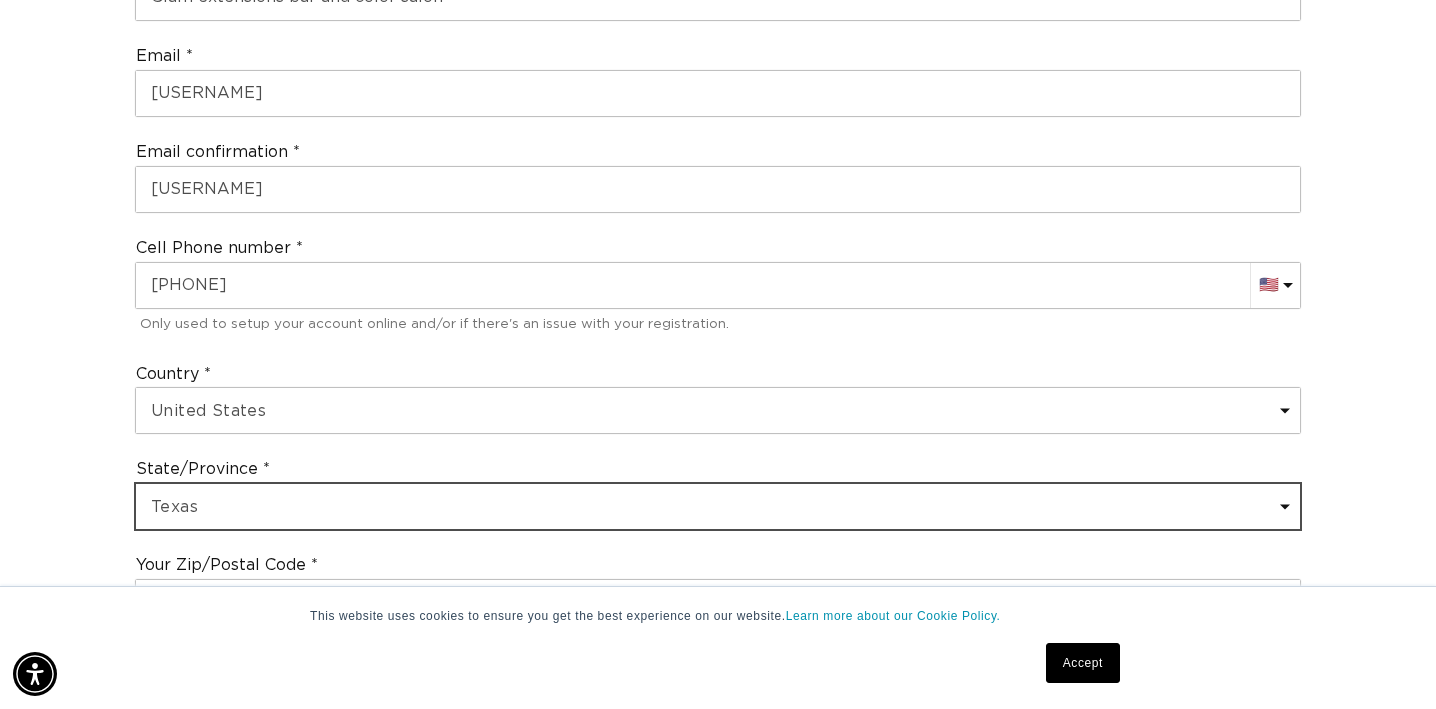 scroll, scrollTop: 0, scrollLeft: 2588, axis: horizontal 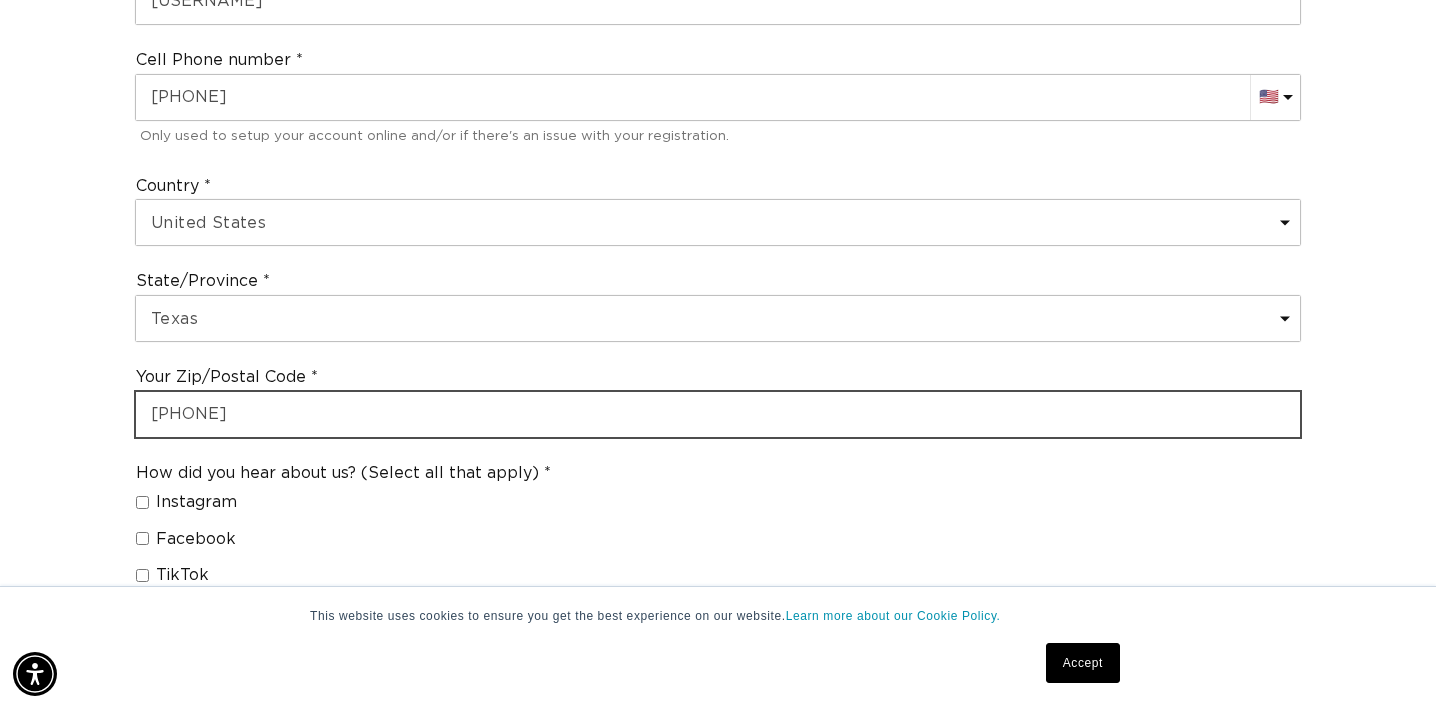 type on "79373" 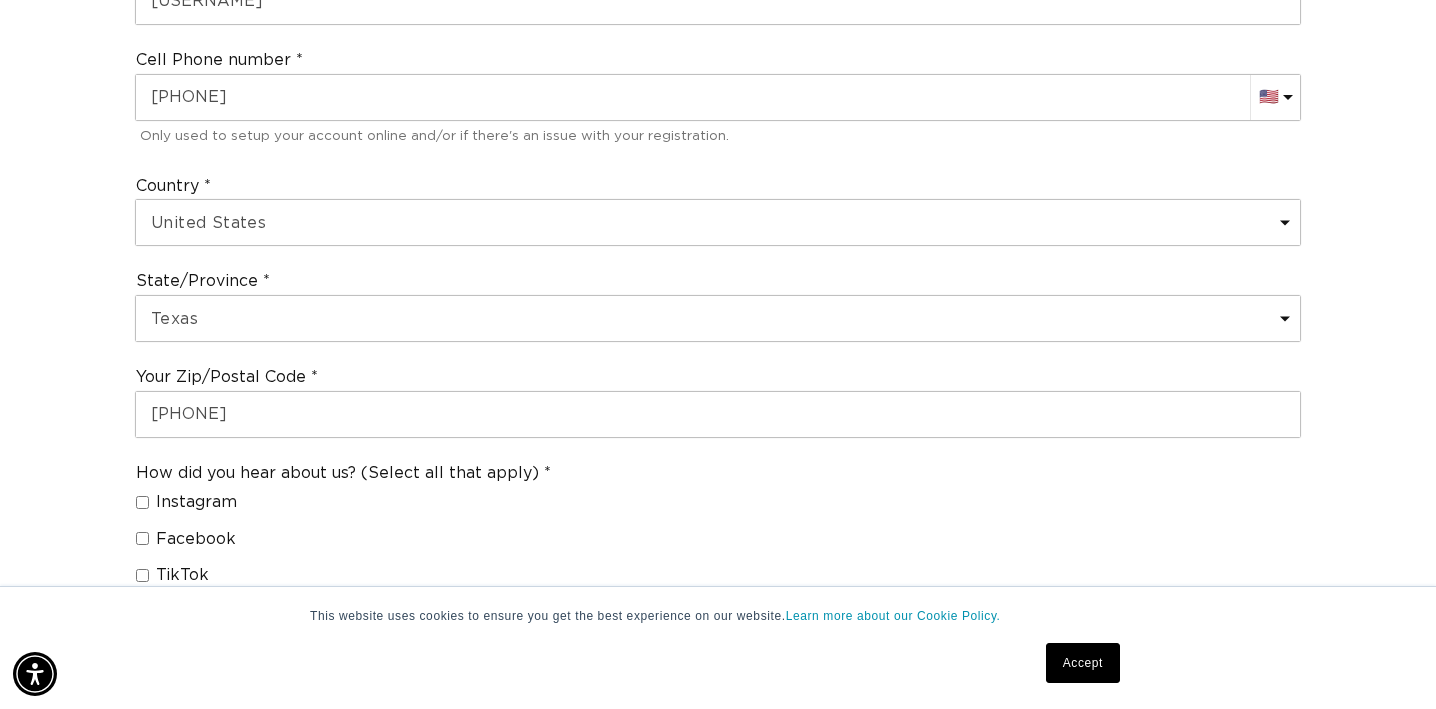 click on "How did you hear about us? (Select all that apply) Instagram Facebook TikTok YouTube Google Search Distributor Sales Rep Another Stylist or Salon Education Class or Trade Show Email or SMS Marketing AQUA Website Other" at bounding box center [718, 694] 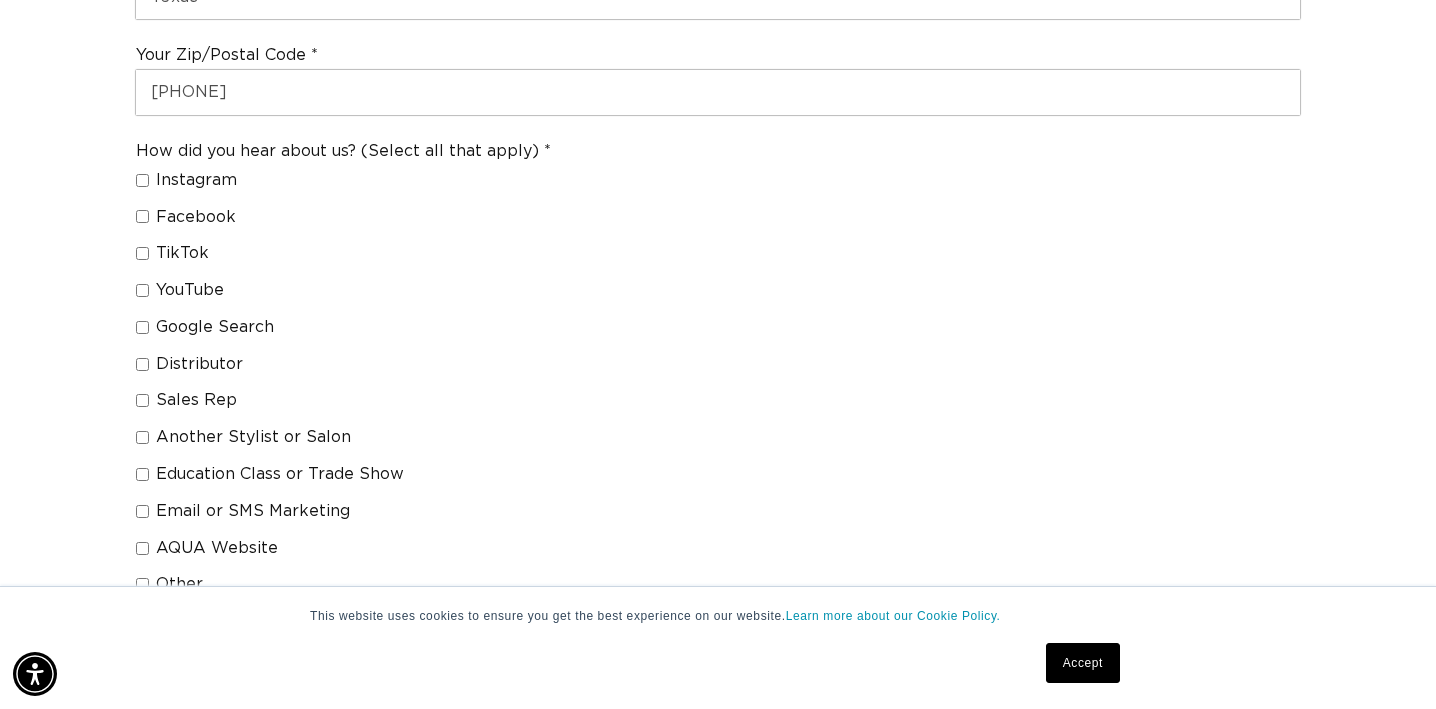 scroll, scrollTop: 1486, scrollLeft: 0, axis: vertical 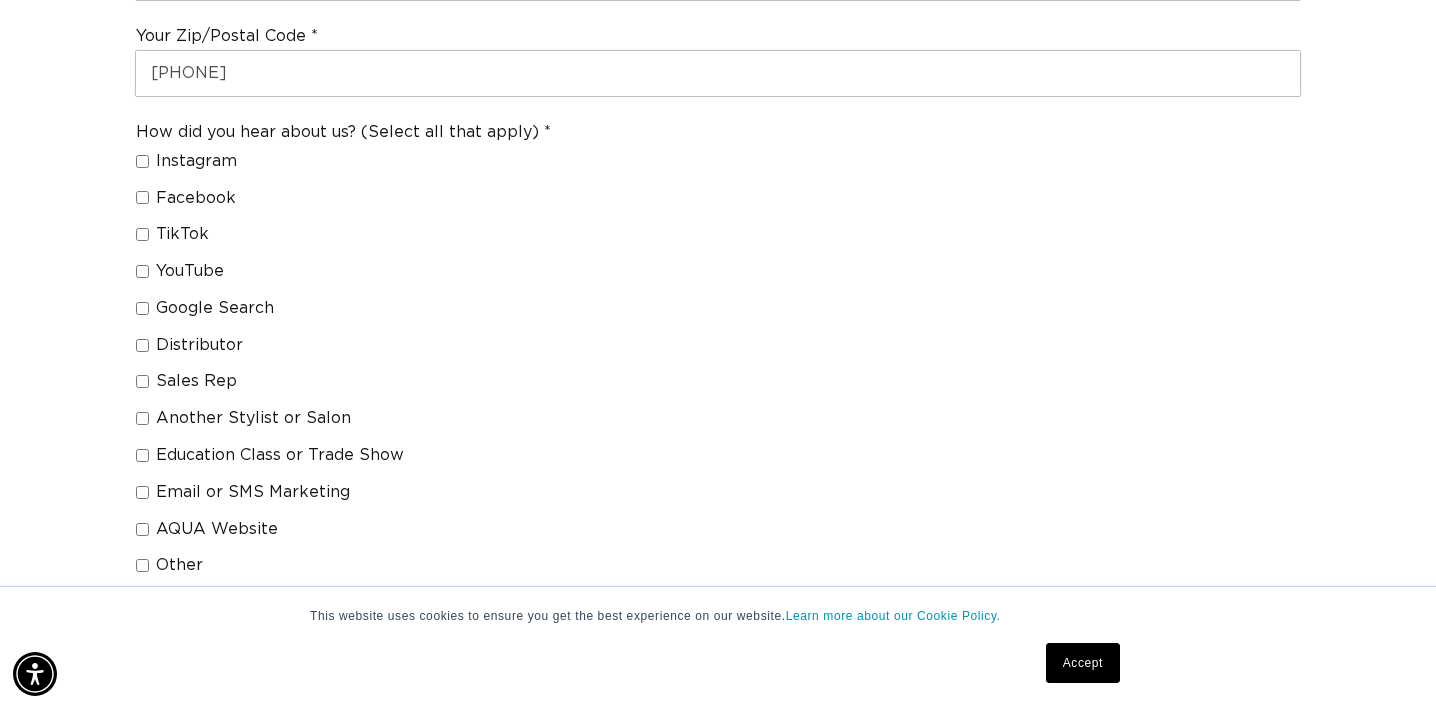 click on "Another Stylist or Salon" at bounding box center (253, 418) 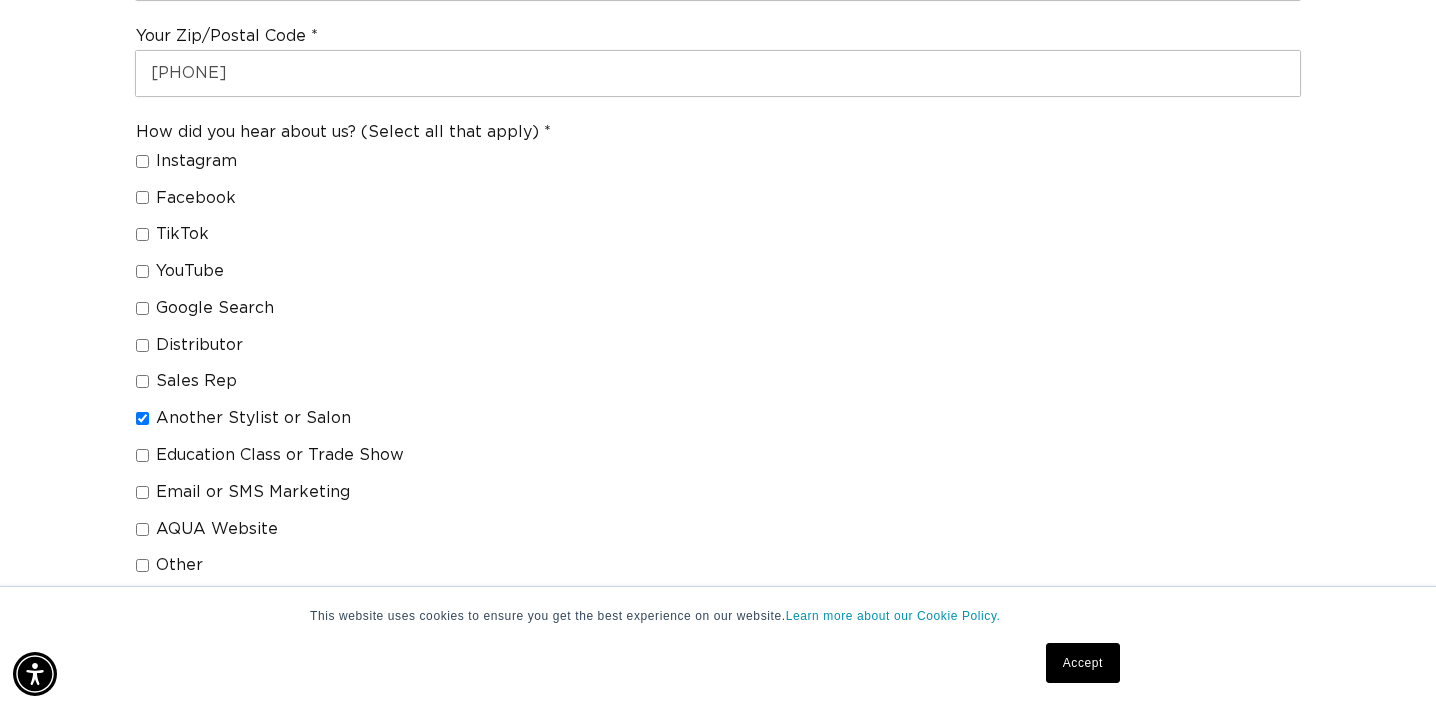 checkbox on "true" 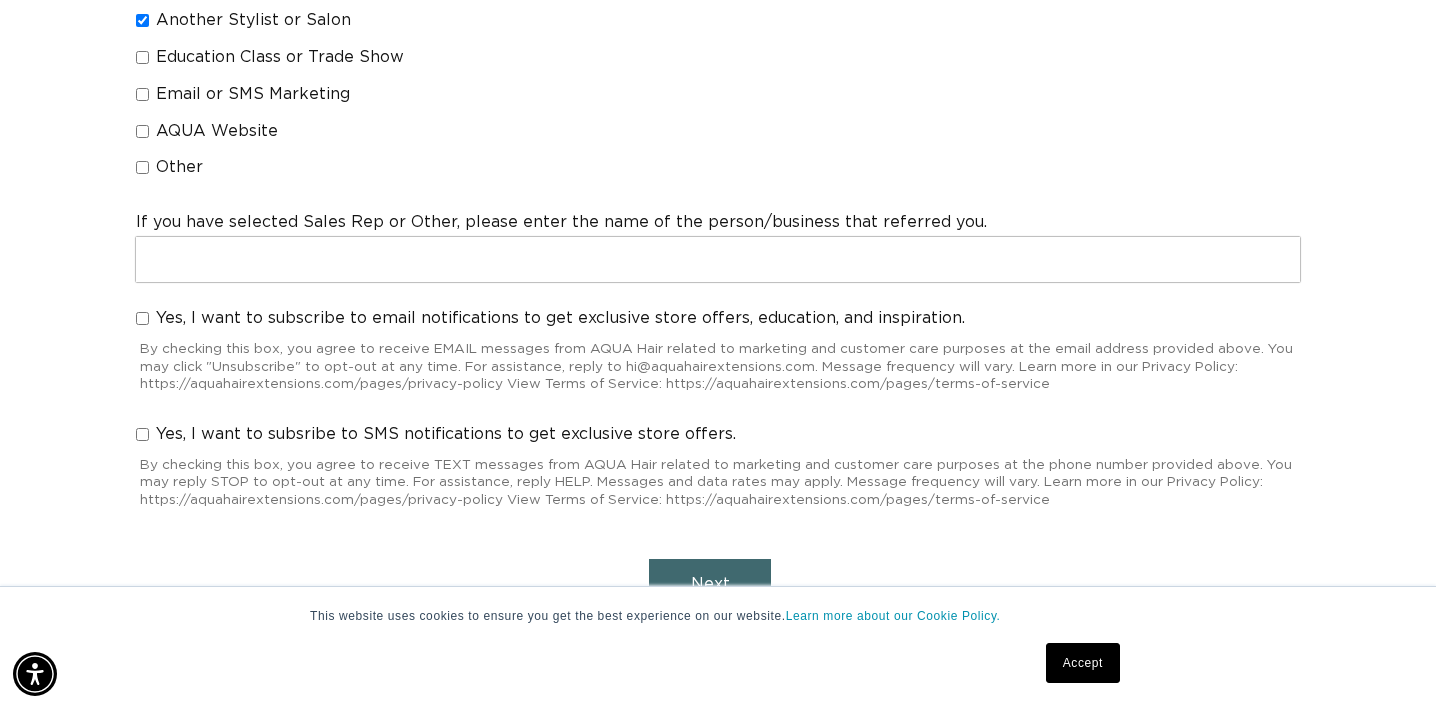 scroll, scrollTop: 1885, scrollLeft: 0, axis: vertical 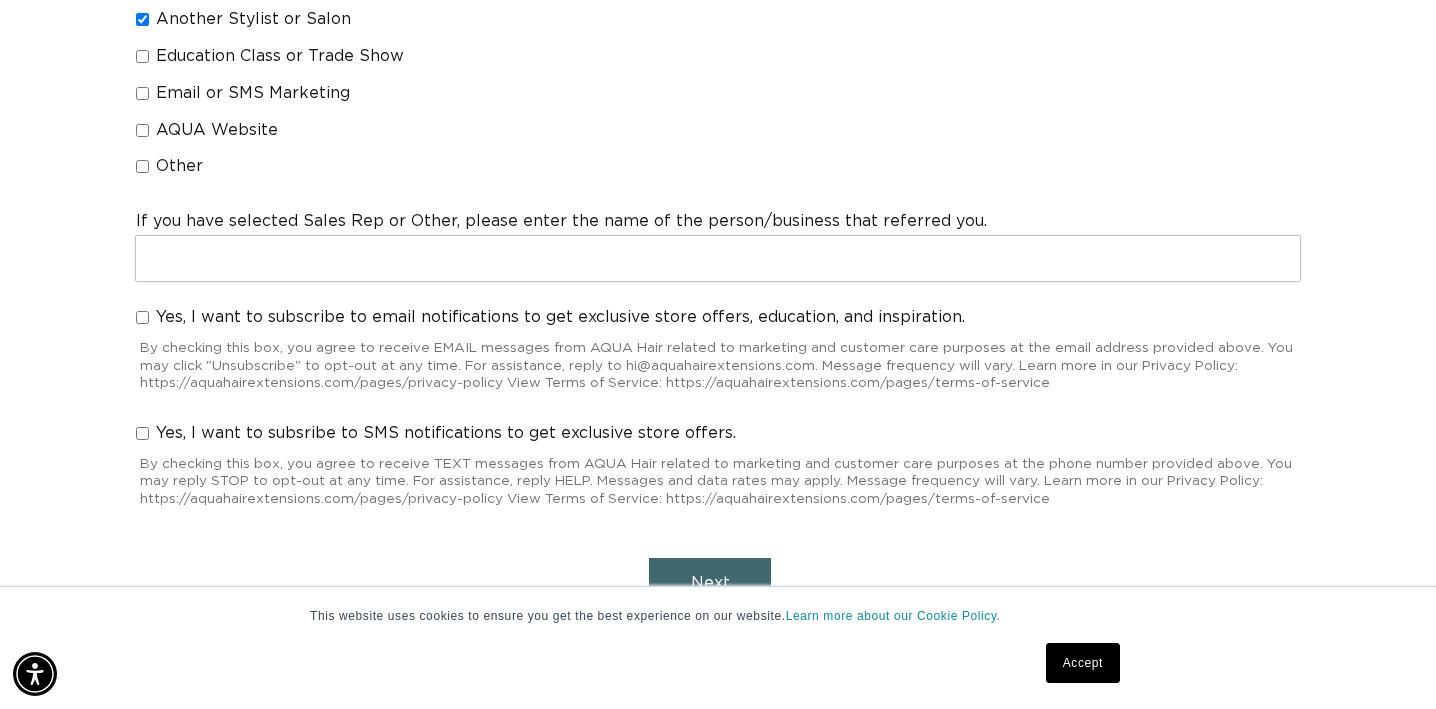 click on "Next" at bounding box center [710, 583] 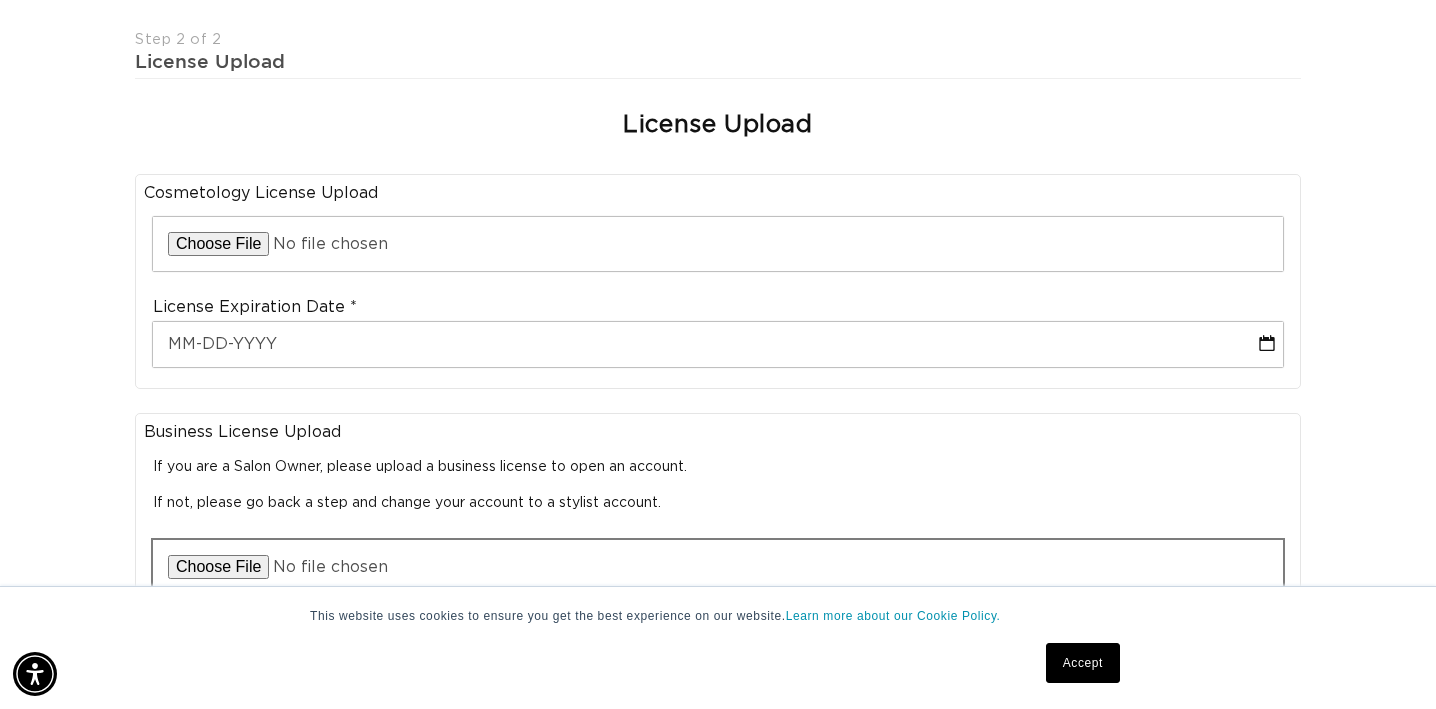 scroll, scrollTop: 529, scrollLeft: 0, axis: vertical 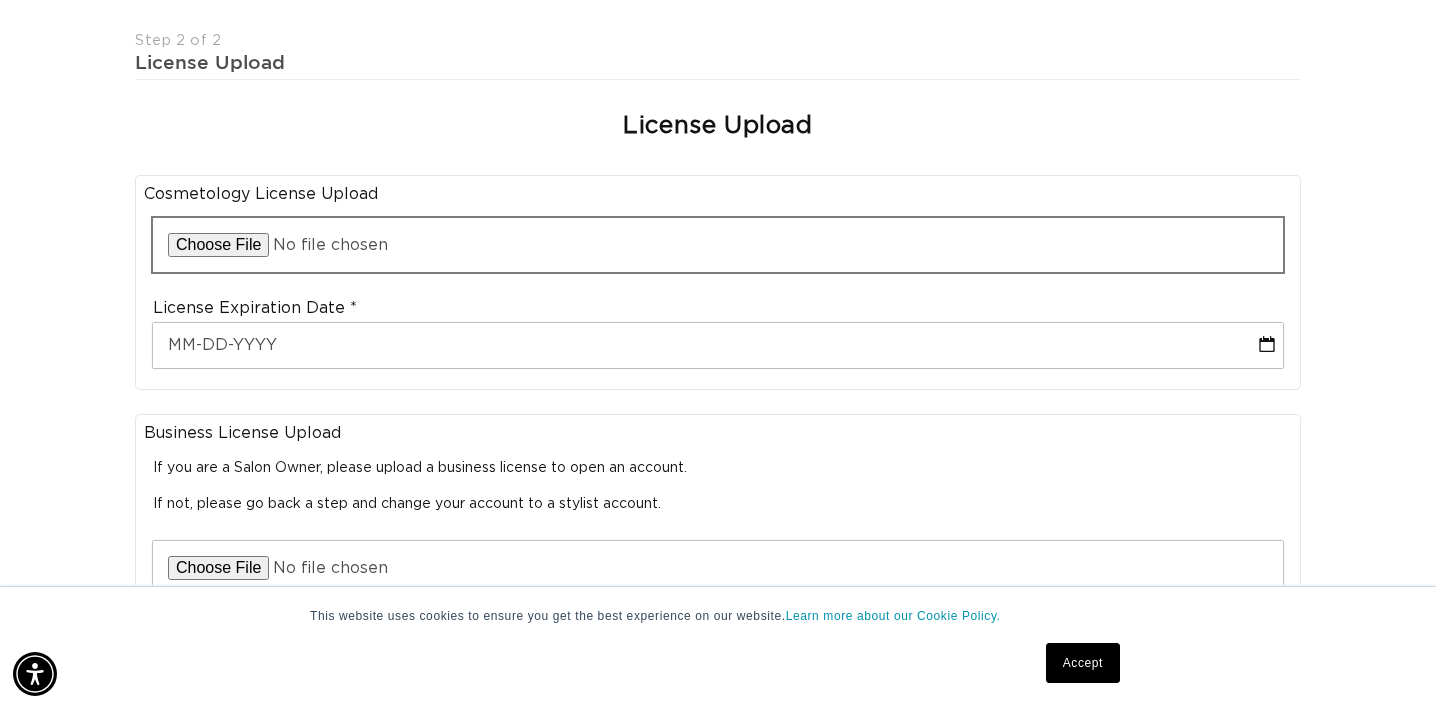 click at bounding box center [718, 245] 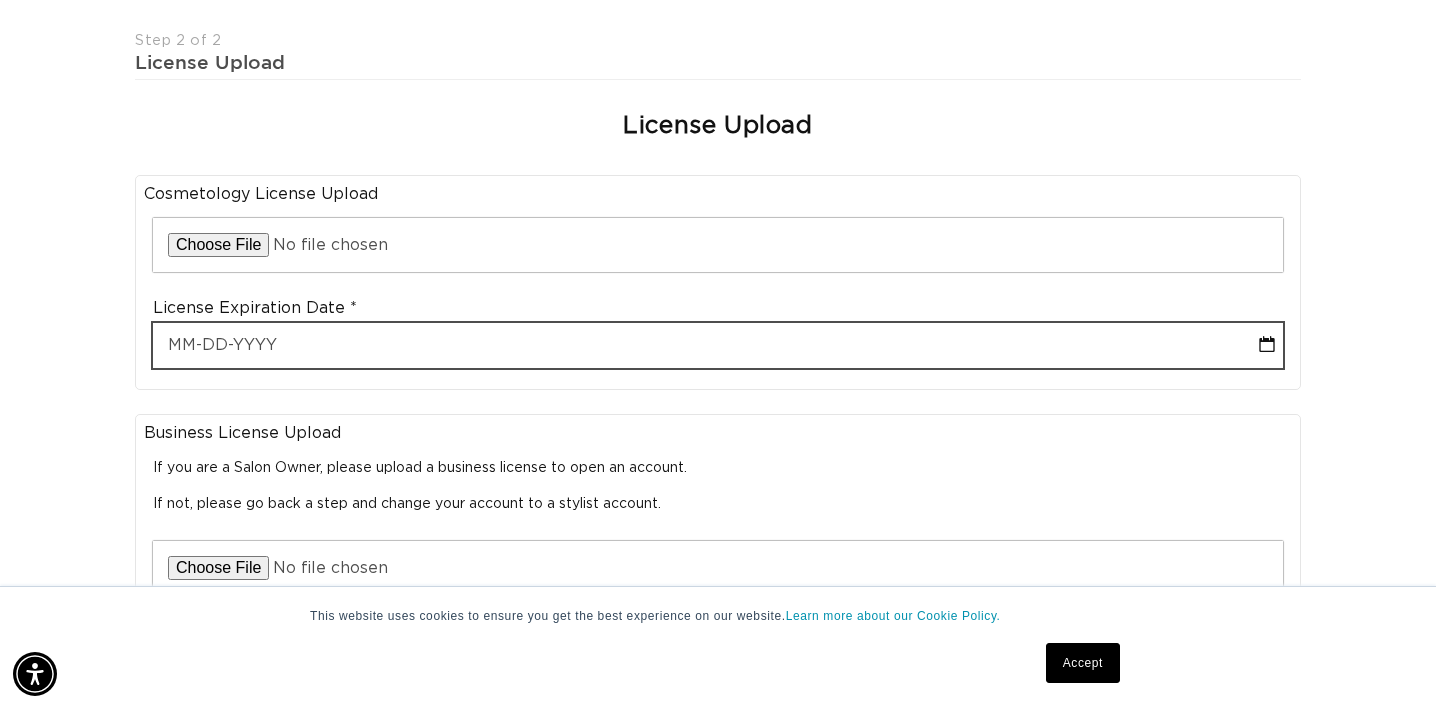click at bounding box center (718, 345) 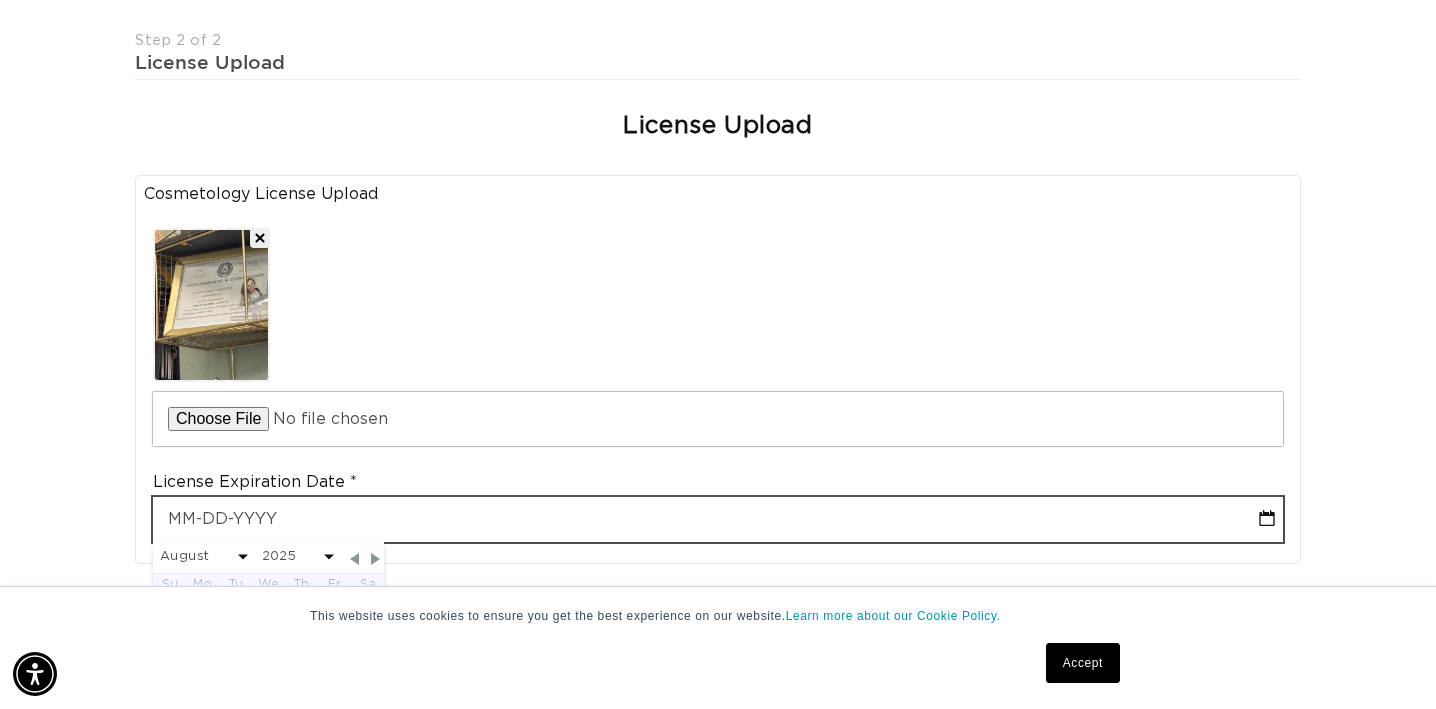 scroll, scrollTop: 0, scrollLeft: 1294, axis: horizontal 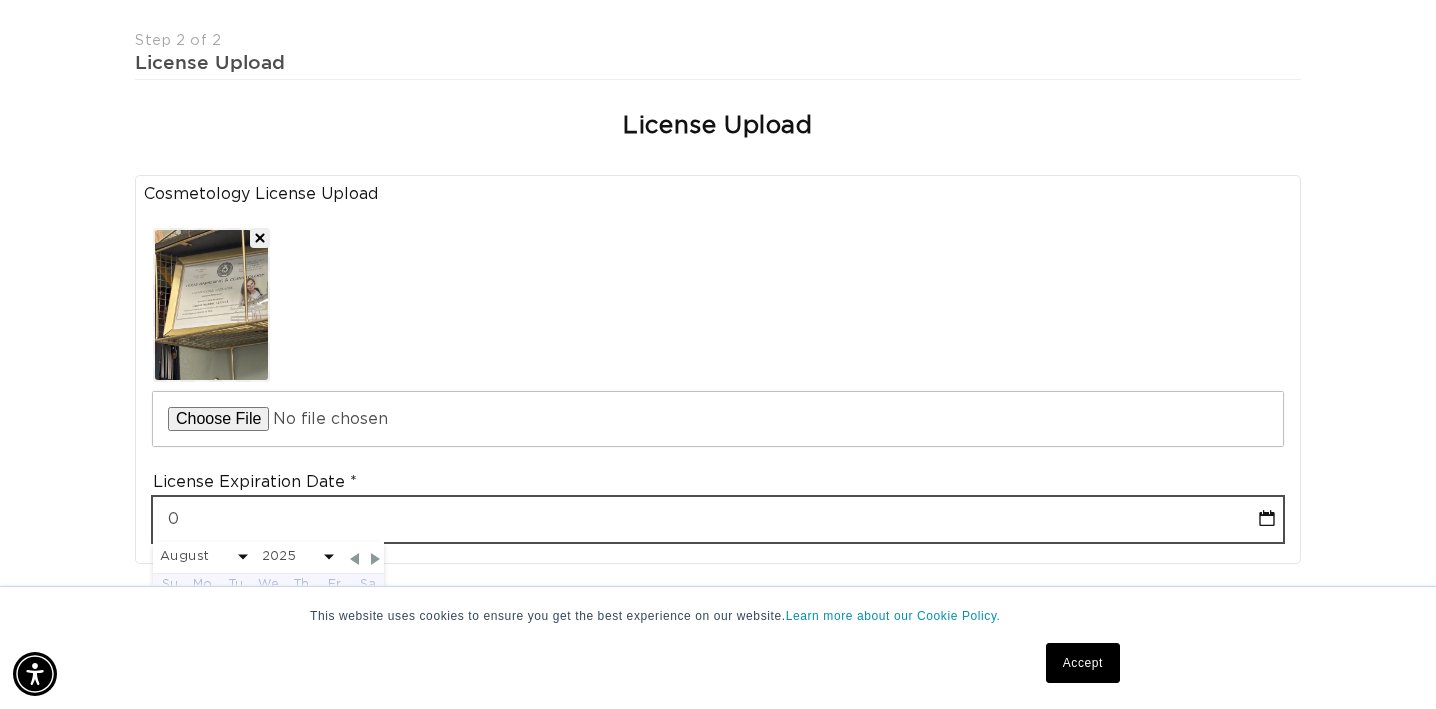 select on "7" 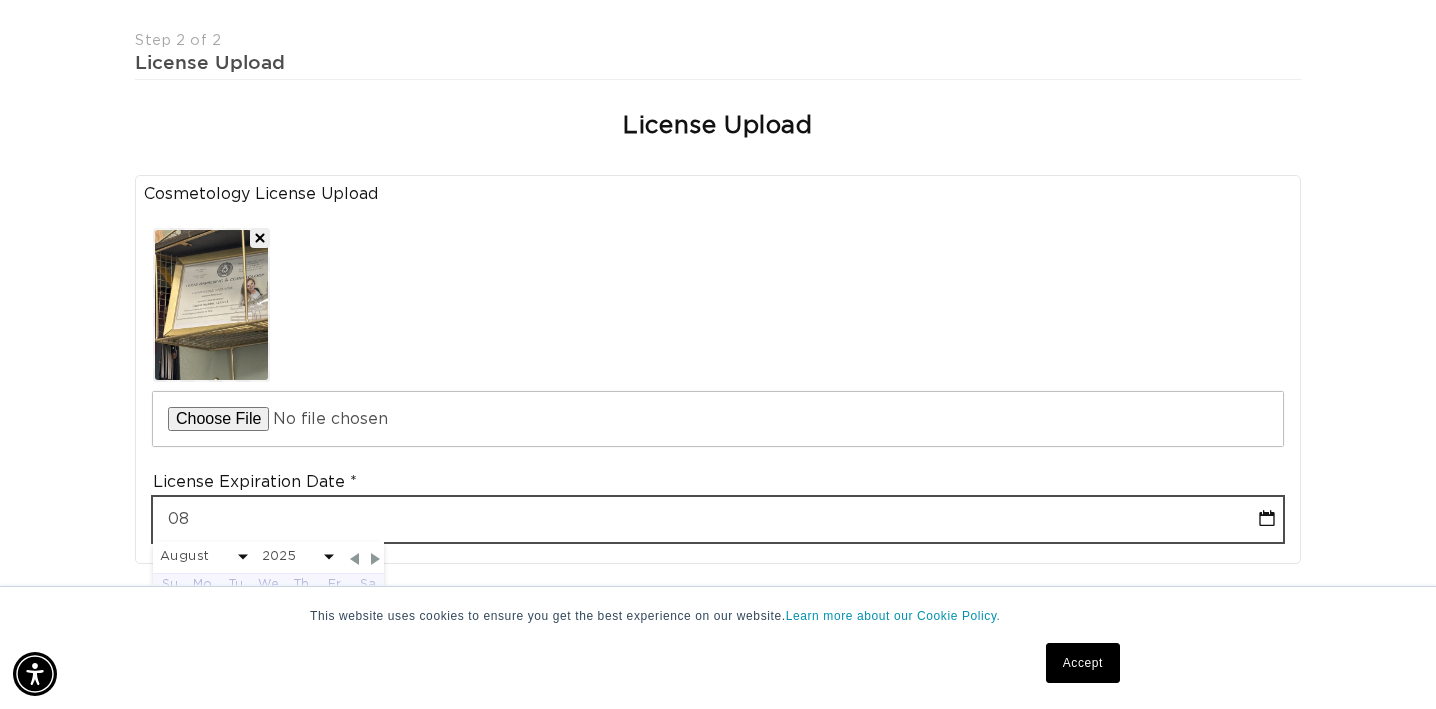 select on "7" 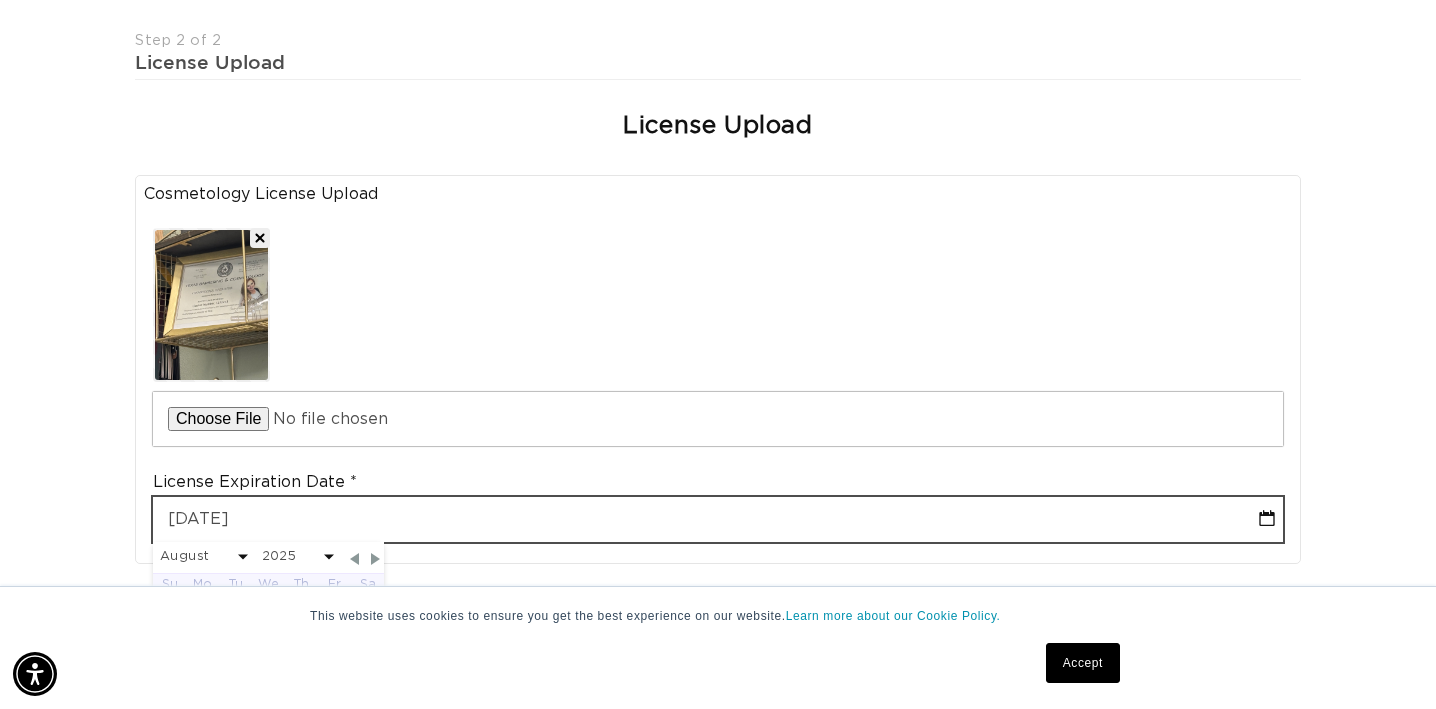 select on "7" 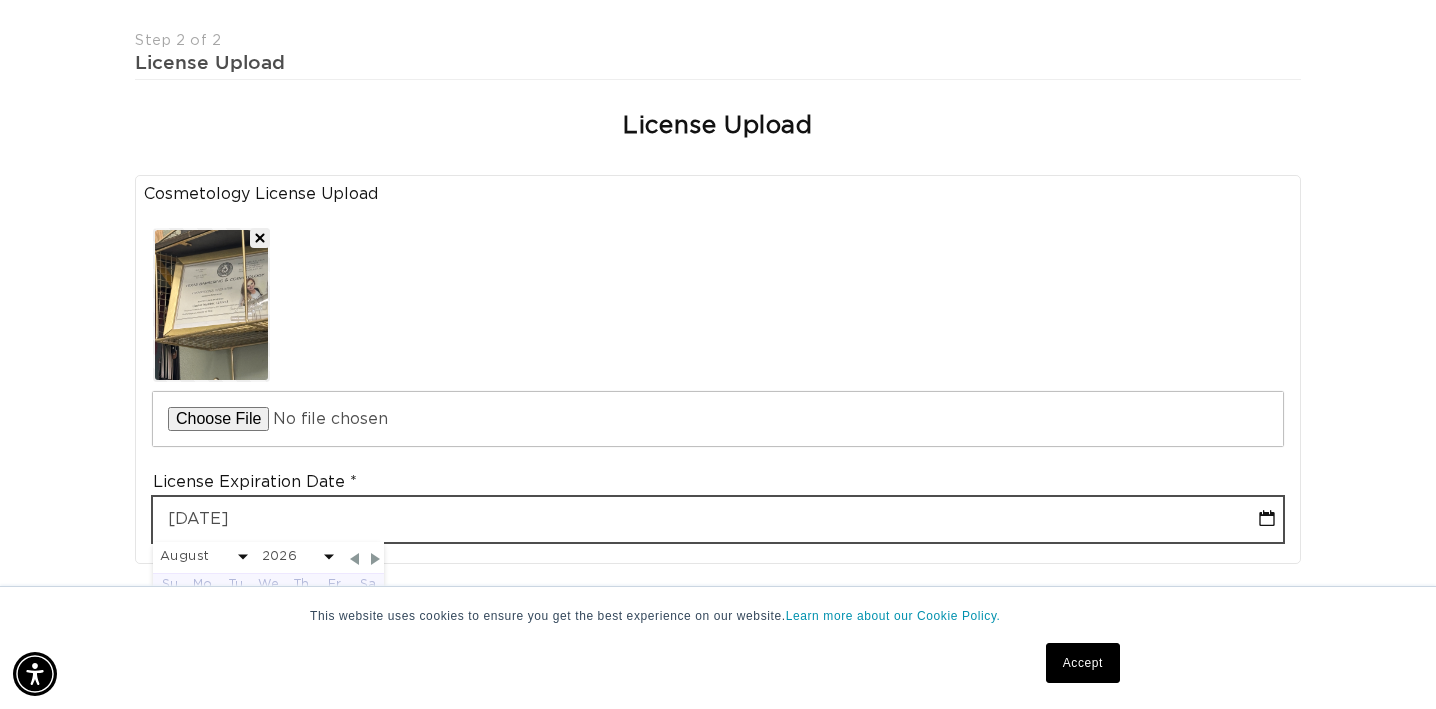 scroll, scrollTop: 0, scrollLeft: 1294, axis: horizontal 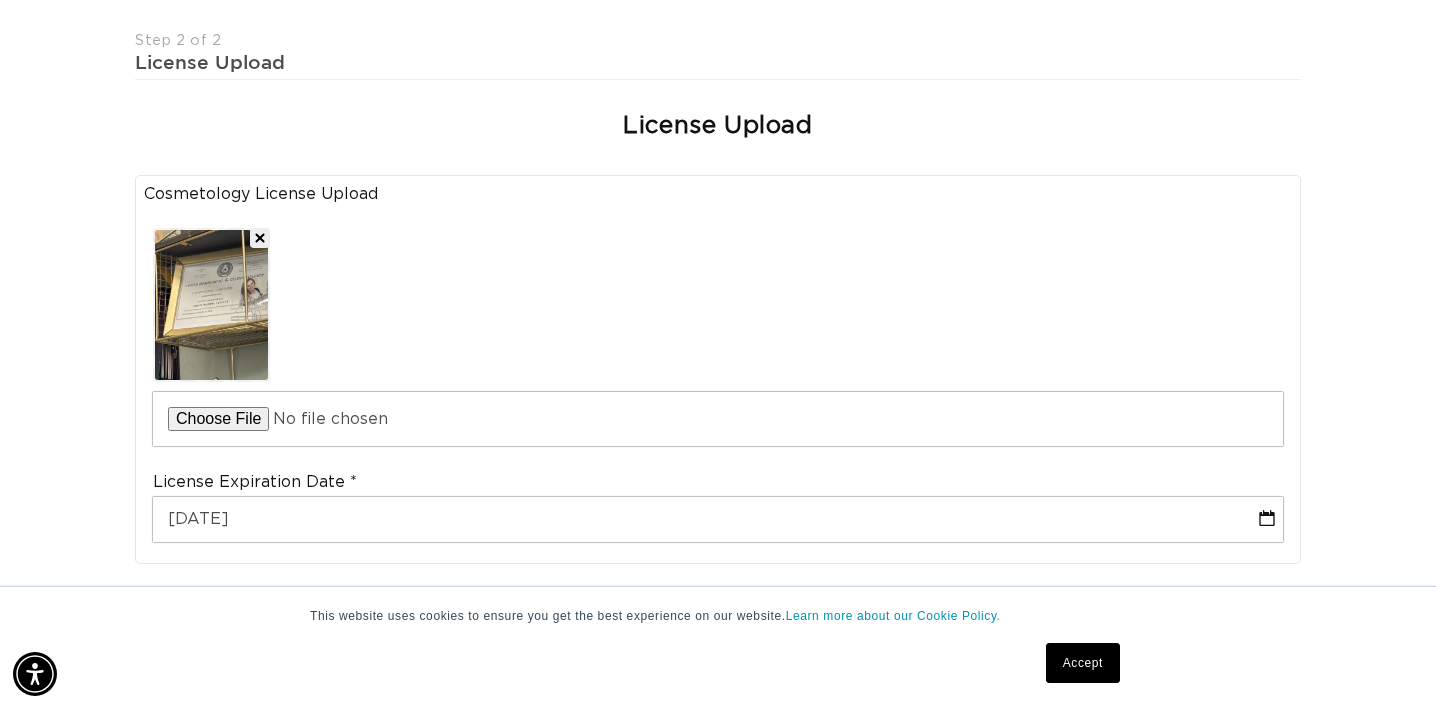 click on "Cosmetology License Upload Upload Cosmetology License License Expiration Date  08-15-2026" at bounding box center [718, 369] 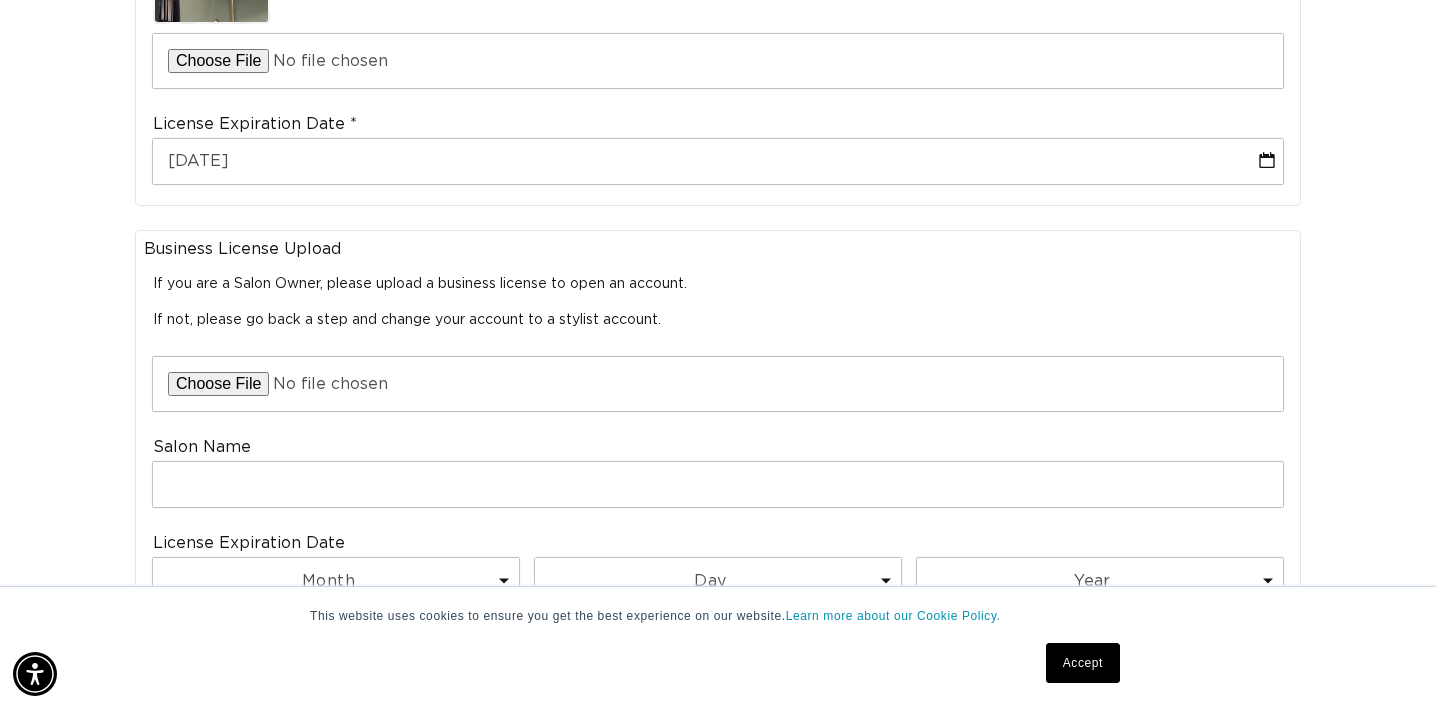 scroll, scrollTop: 636, scrollLeft: 0, axis: vertical 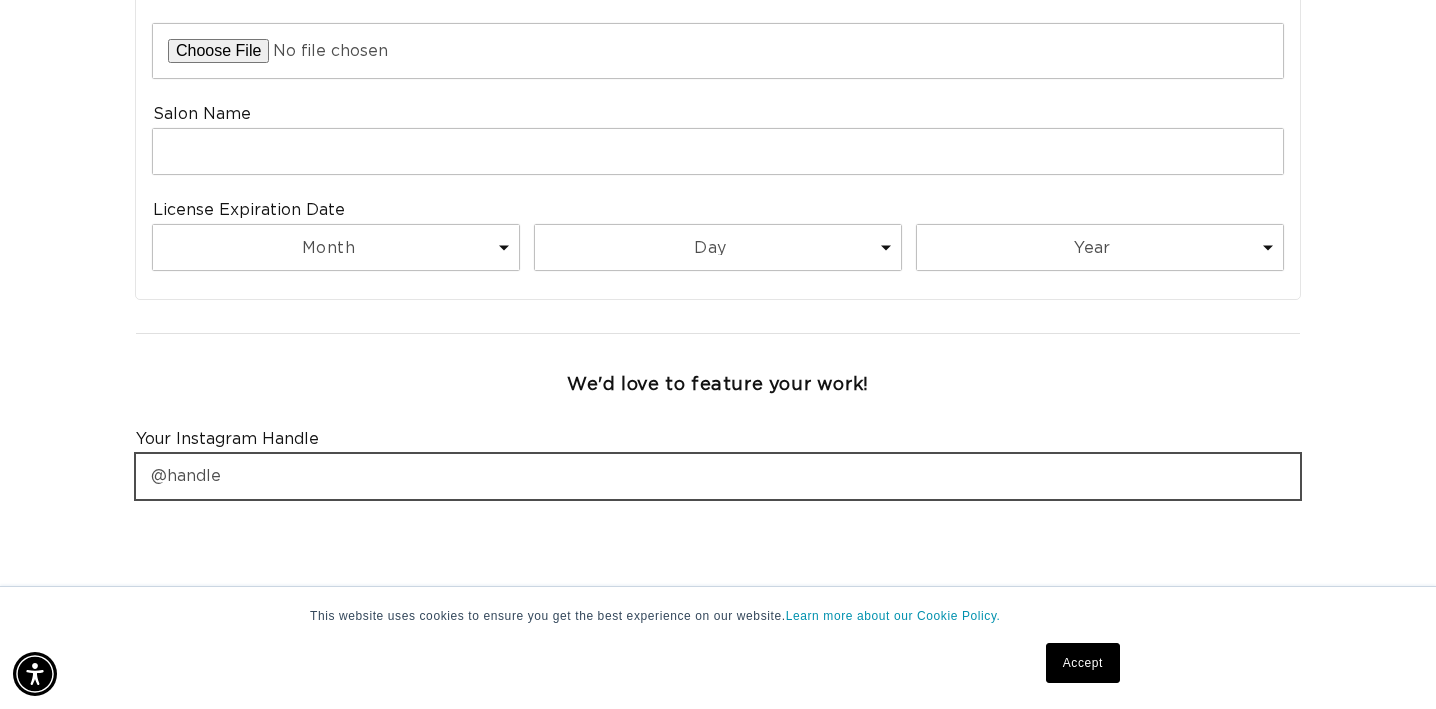 click at bounding box center [718, 476] 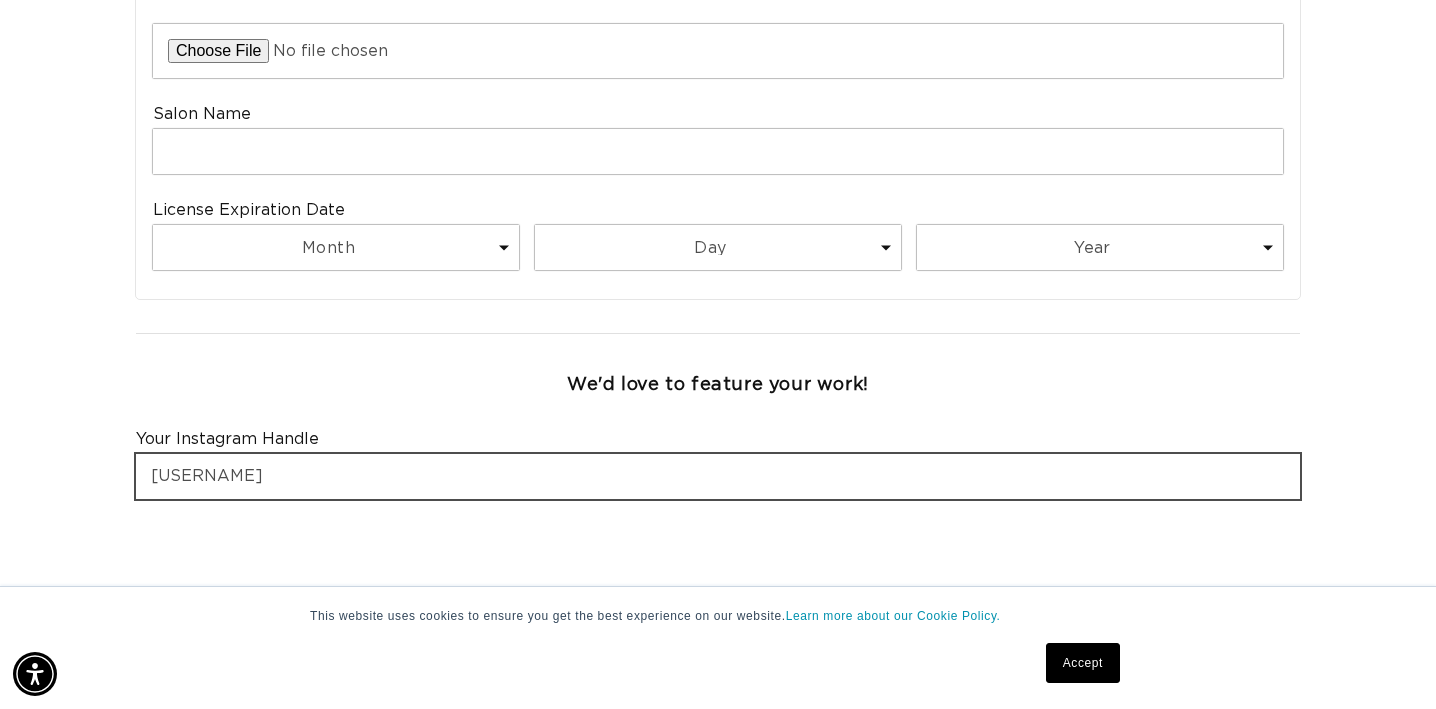 scroll, scrollTop: 0, scrollLeft: 1294, axis: horizontal 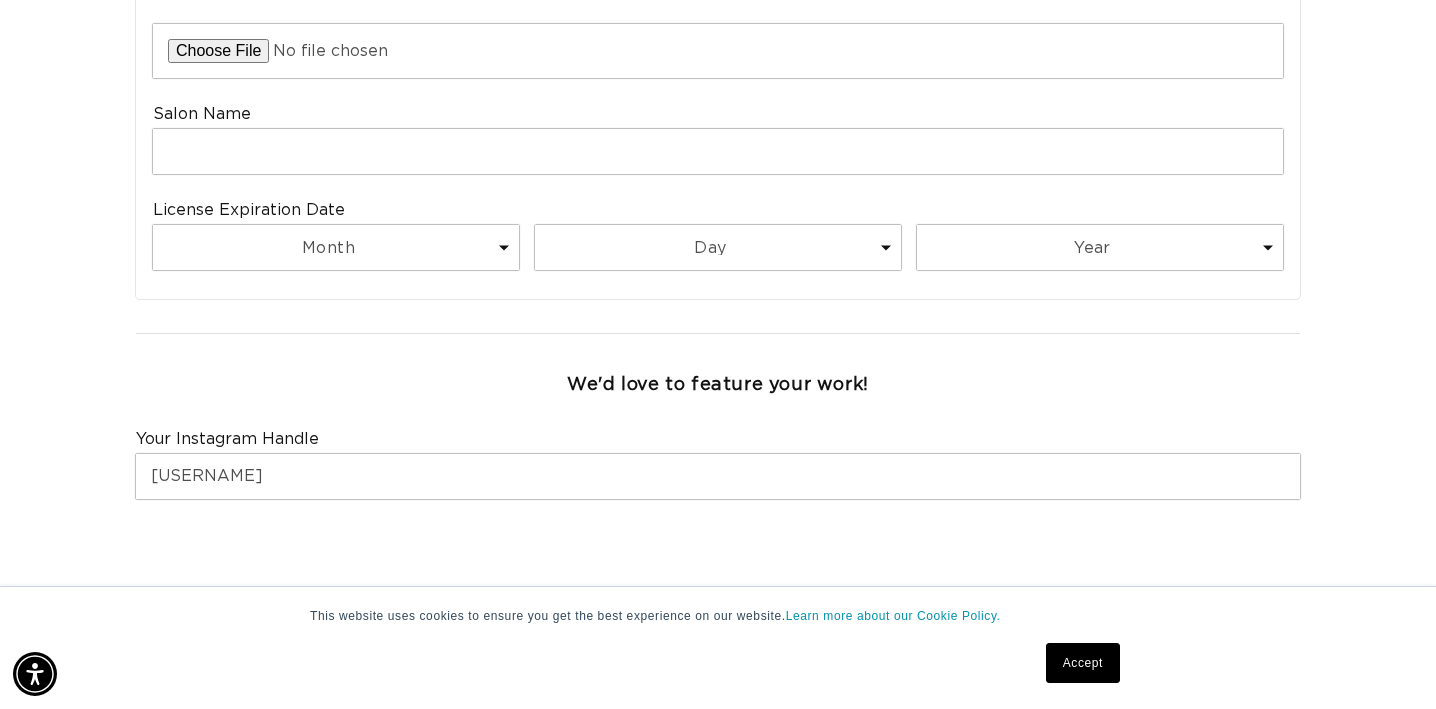 click at bounding box center [718, 554] 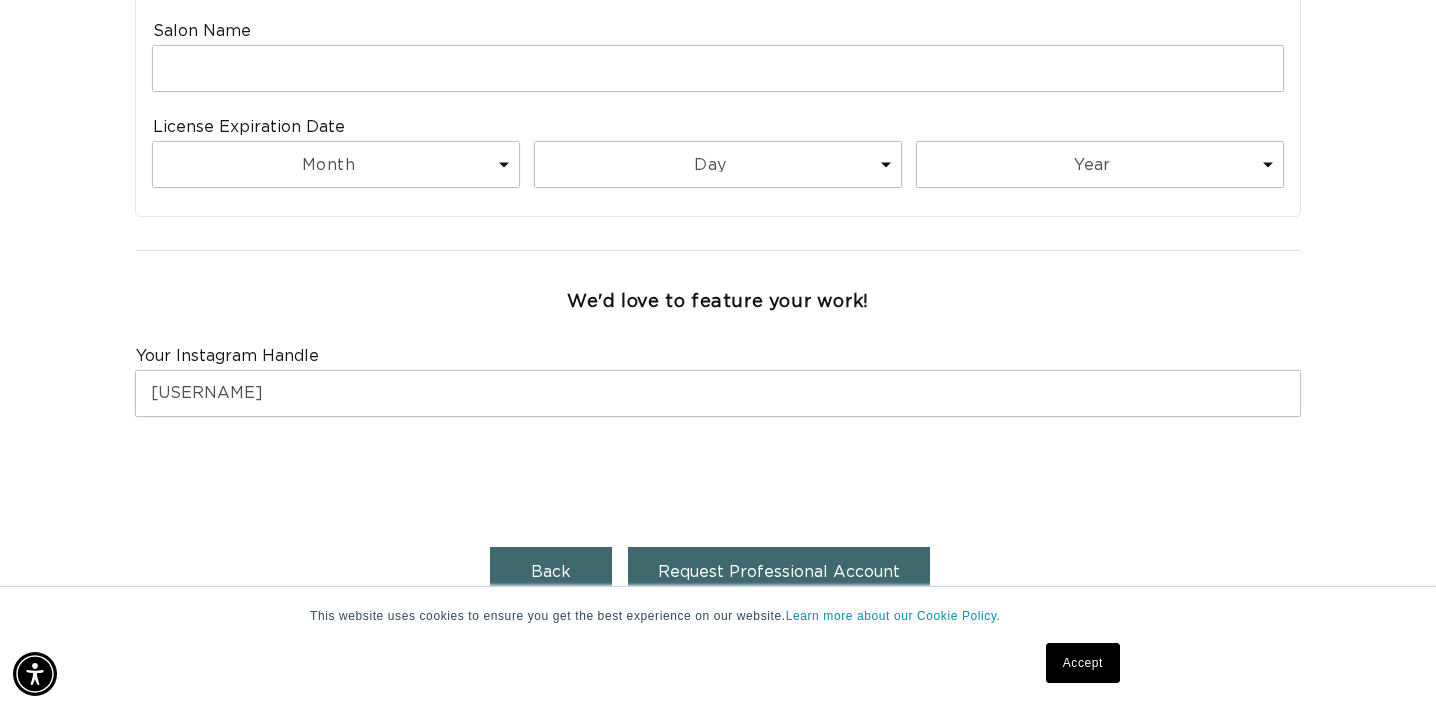 scroll, scrollTop: 1380, scrollLeft: 0, axis: vertical 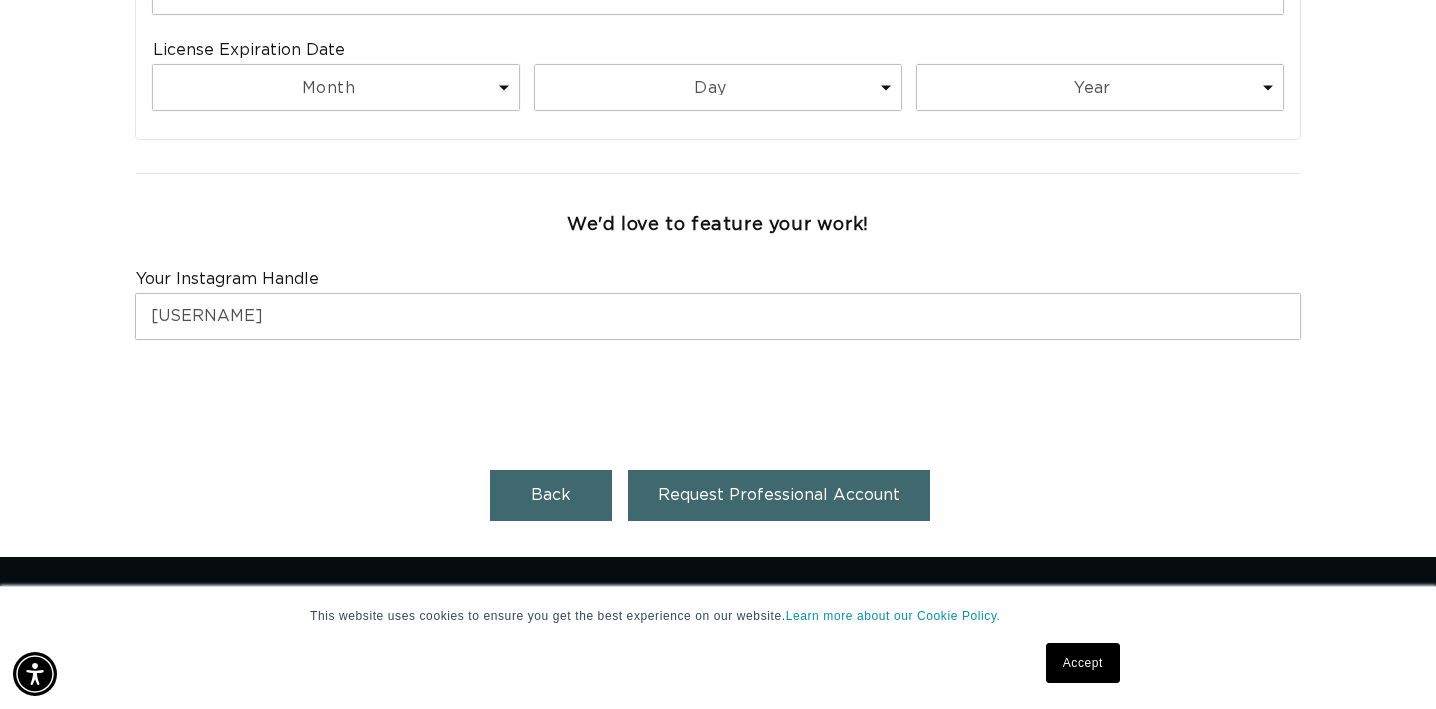 click on "Request Professional Account" at bounding box center [779, 495] 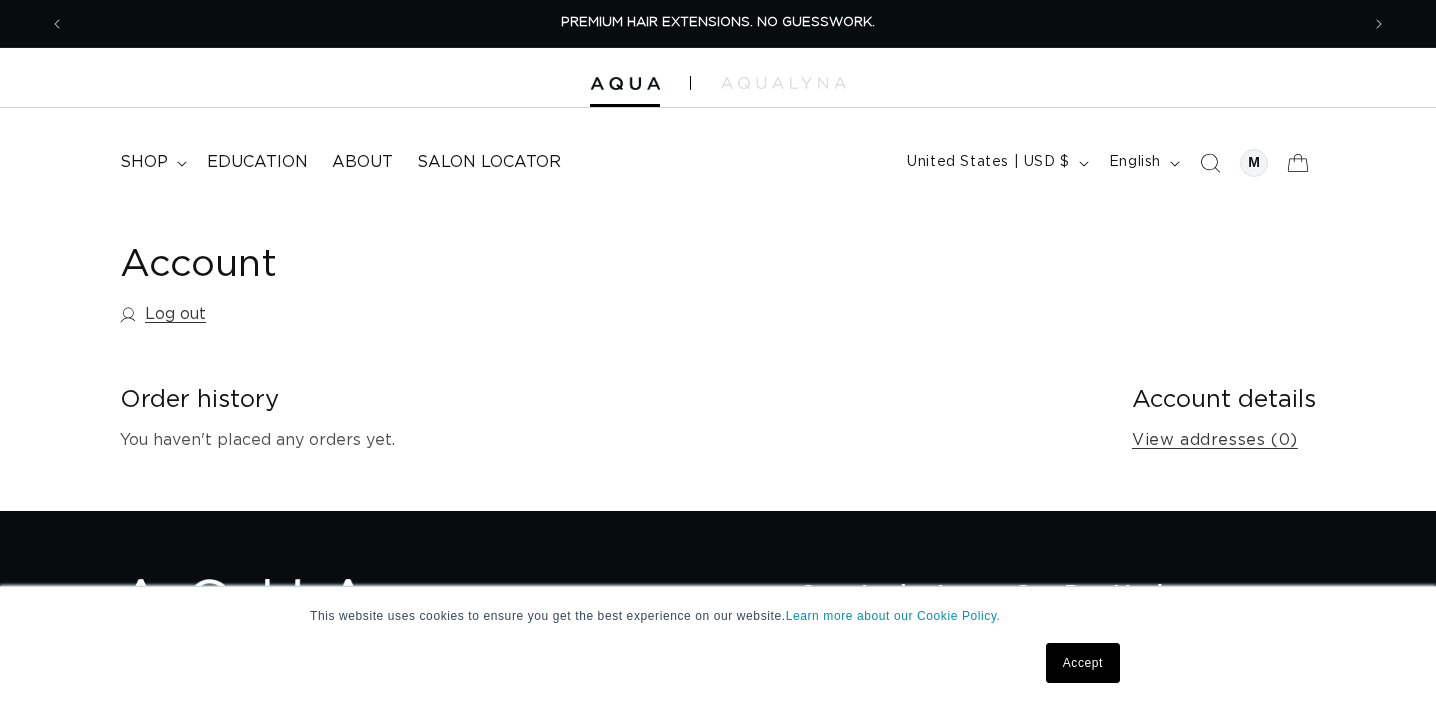 scroll, scrollTop: 0, scrollLeft: 0, axis: both 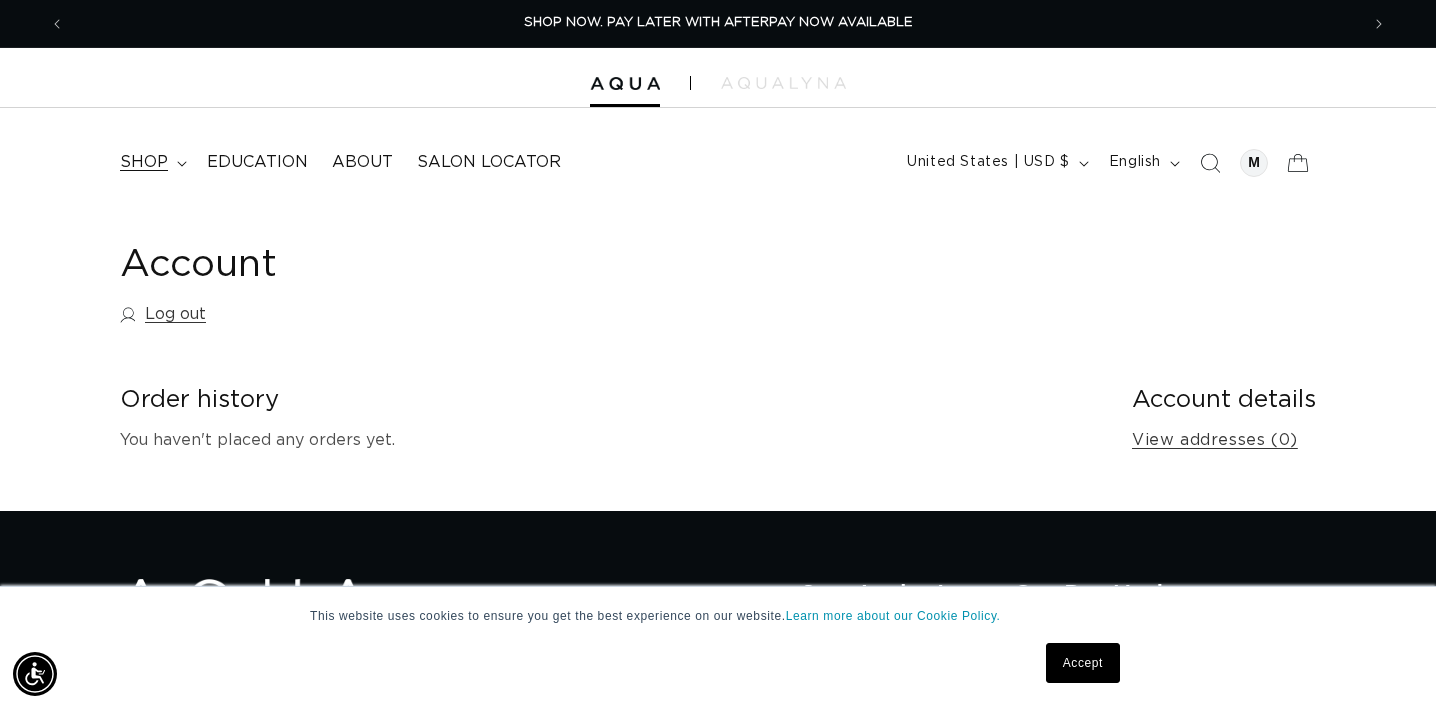 click on "shop" at bounding box center [144, 162] 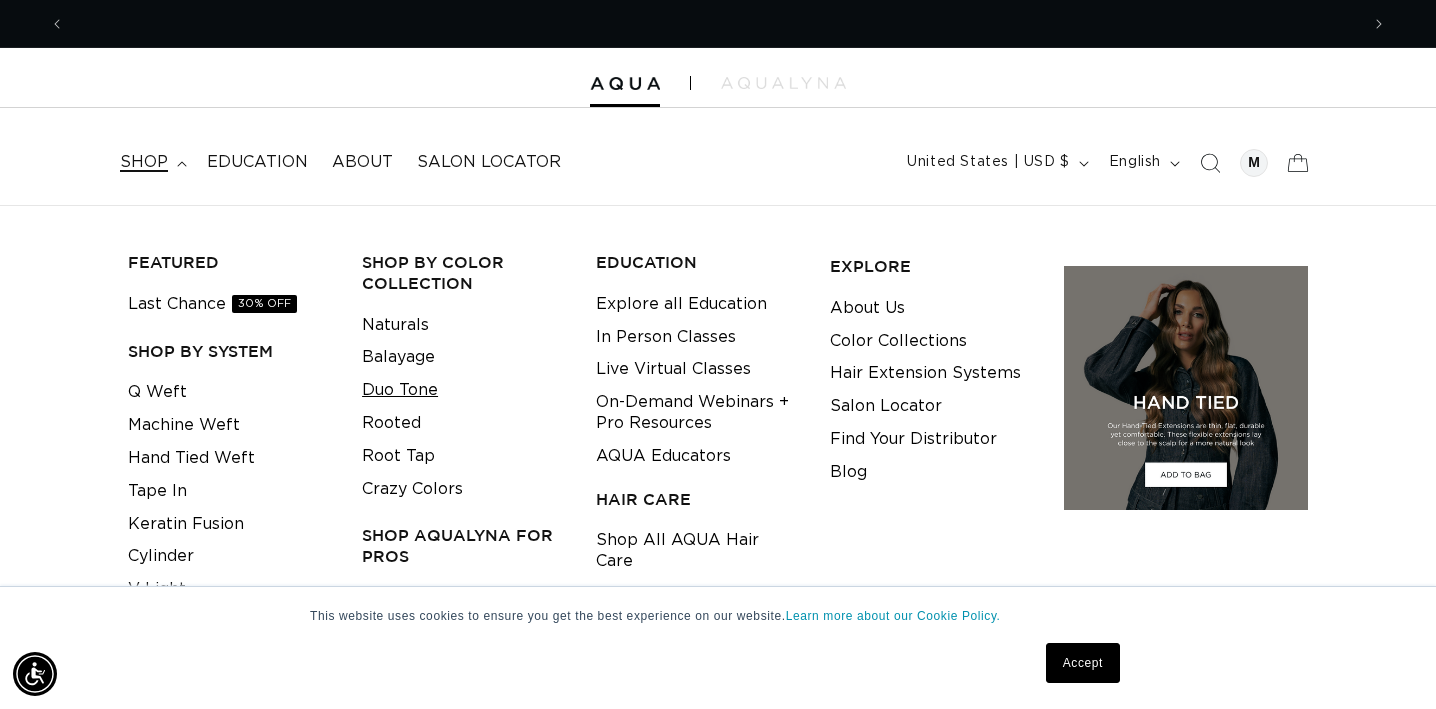 scroll, scrollTop: 119, scrollLeft: 0, axis: vertical 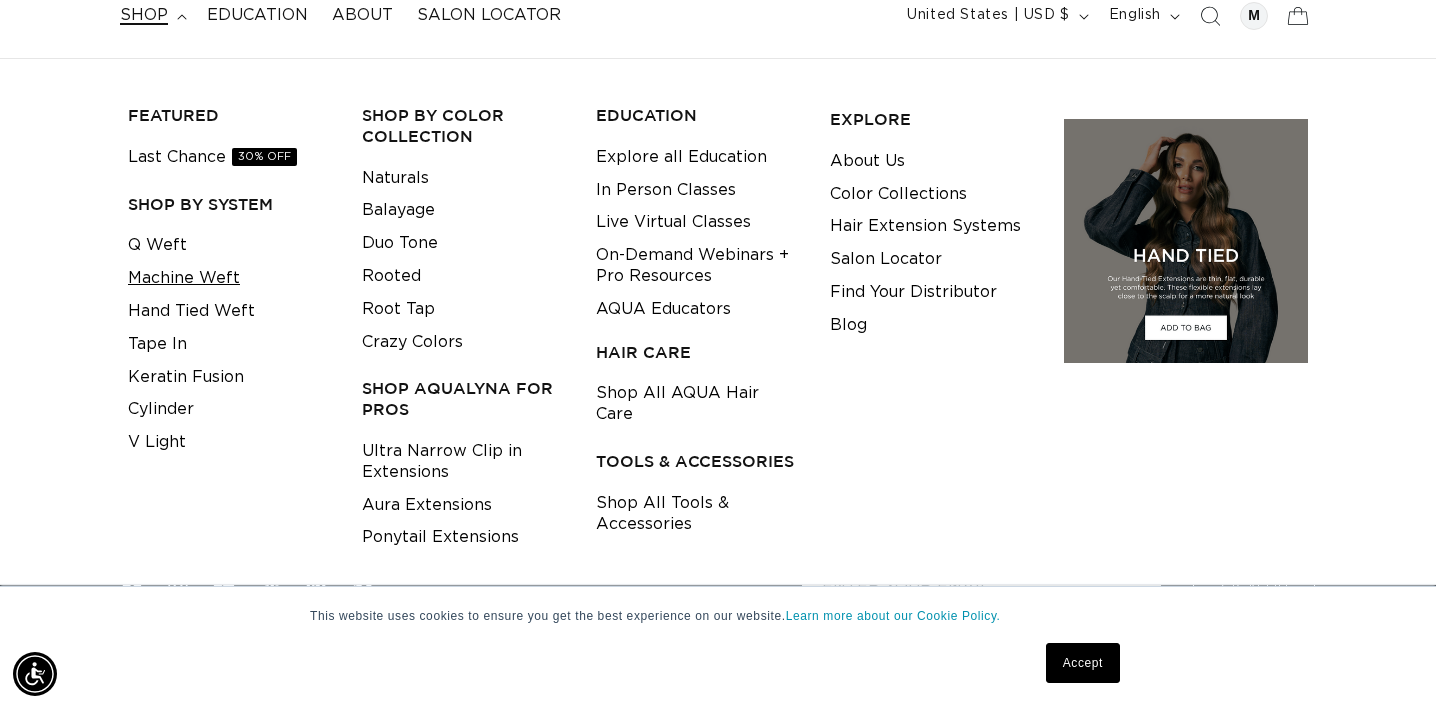 click on "Machine Weft" at bounding box center [184, 278] 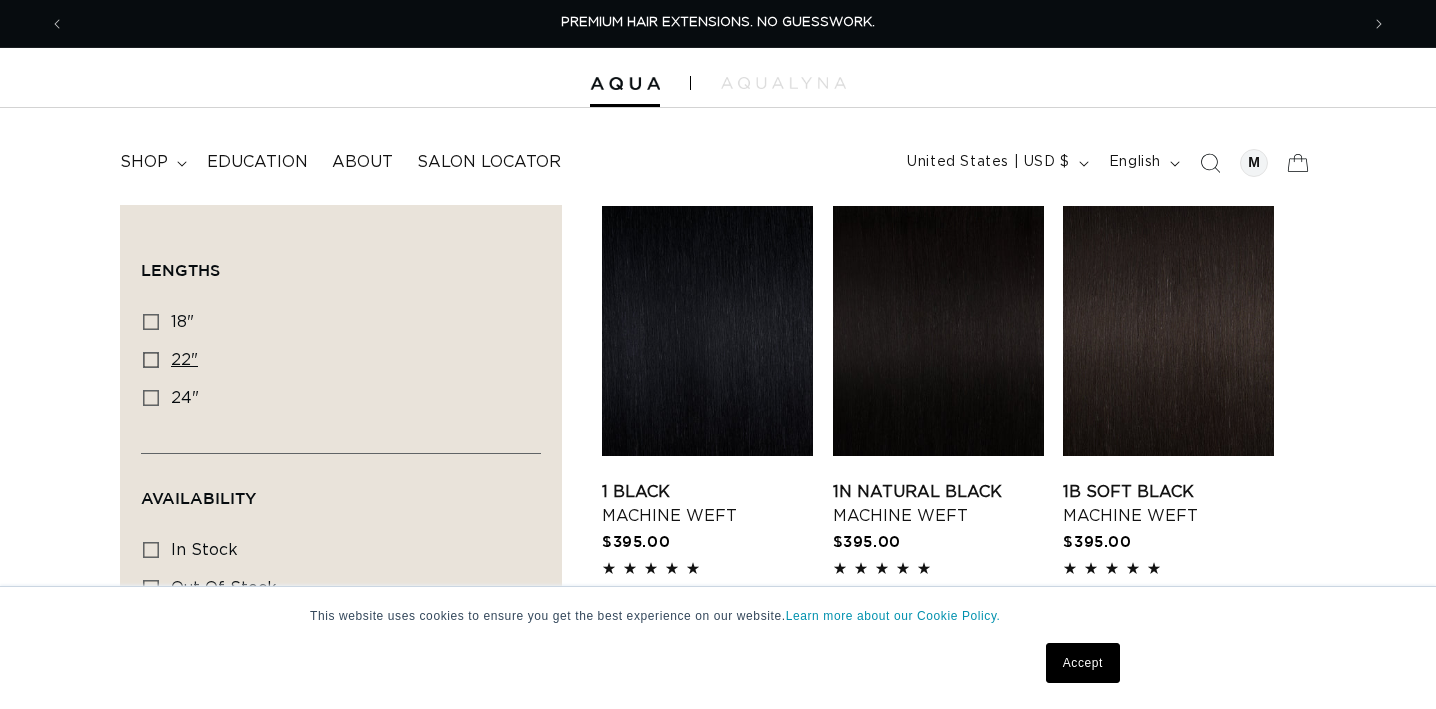 scroll, scrollTop: 0, scrollLeft: 0, axis: both 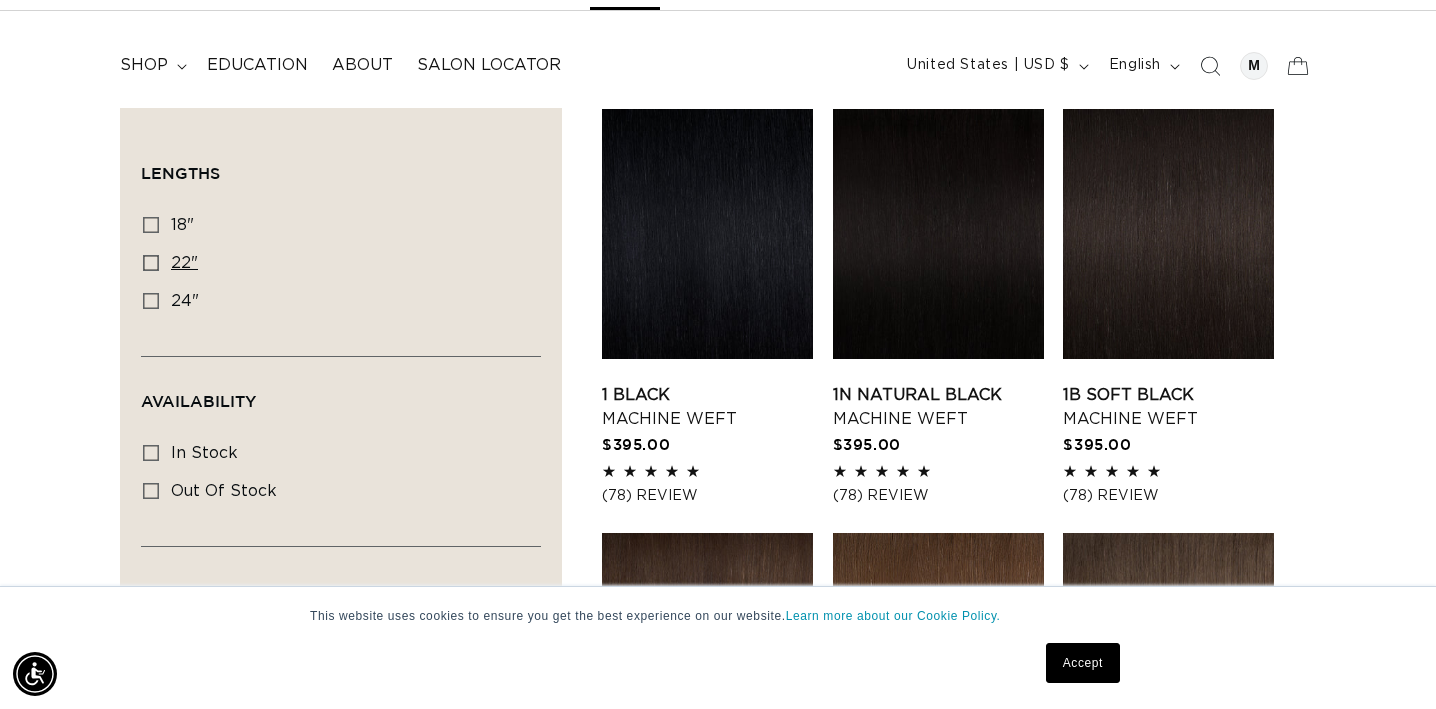 click on "22"
22" (33 products)" at bounding box center (335, 264) 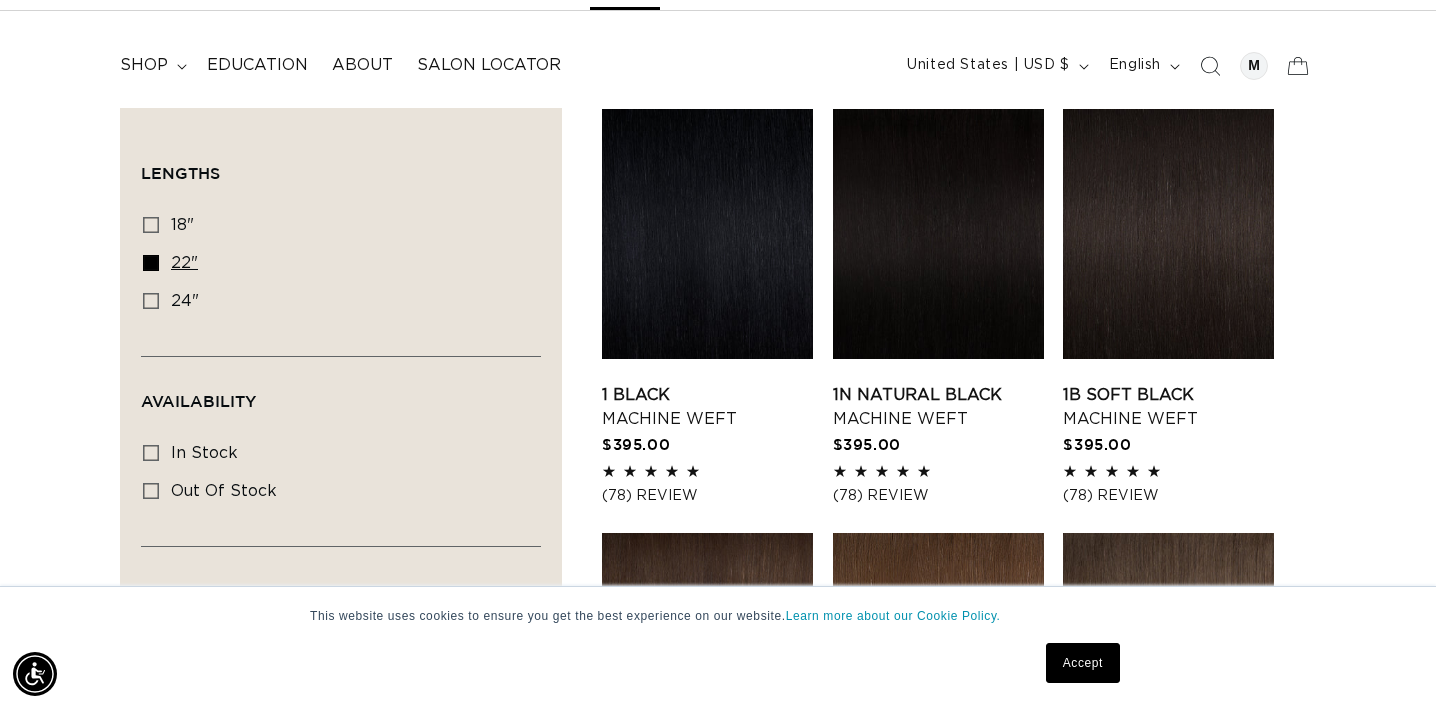 scroll, scrollTop: 0, scrollLeft: 1294, axis: horizontal 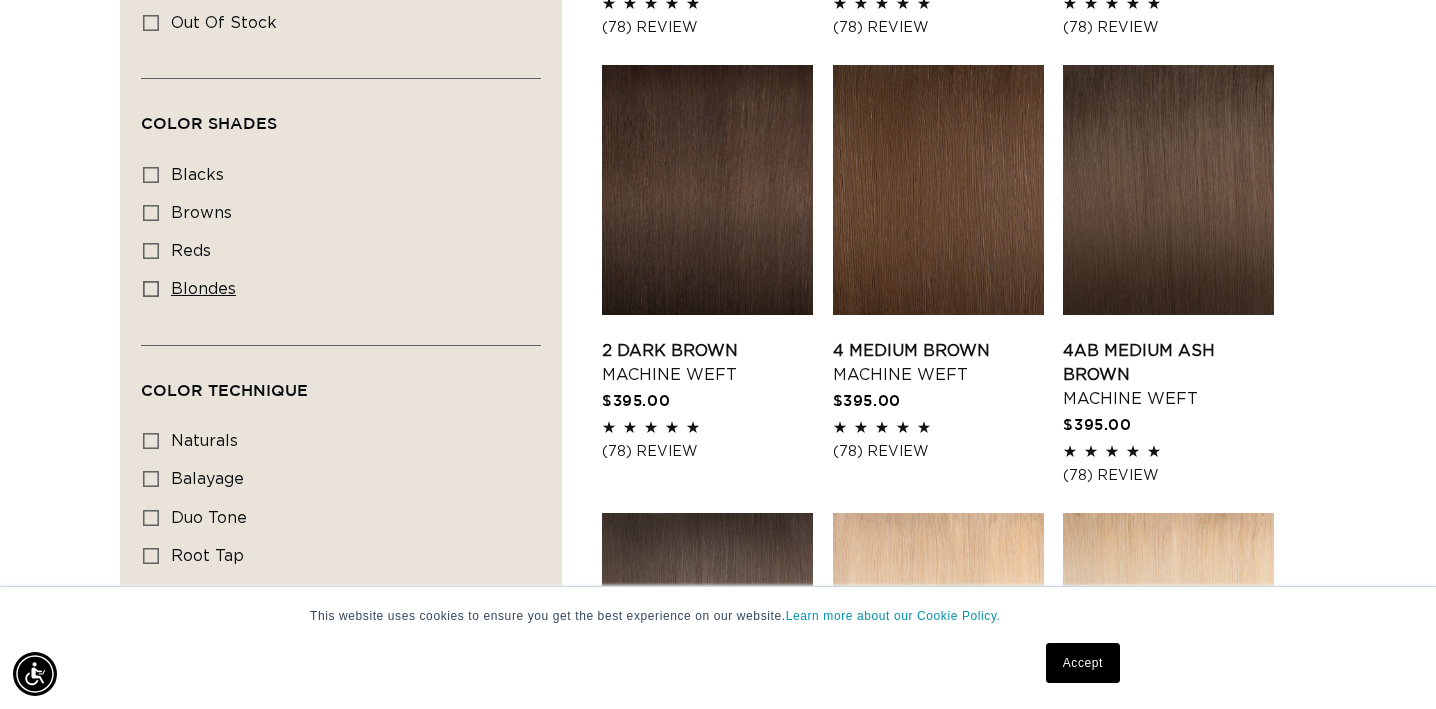 click on "blondes
blondes (18 products)" at bounding box center (335, 290) 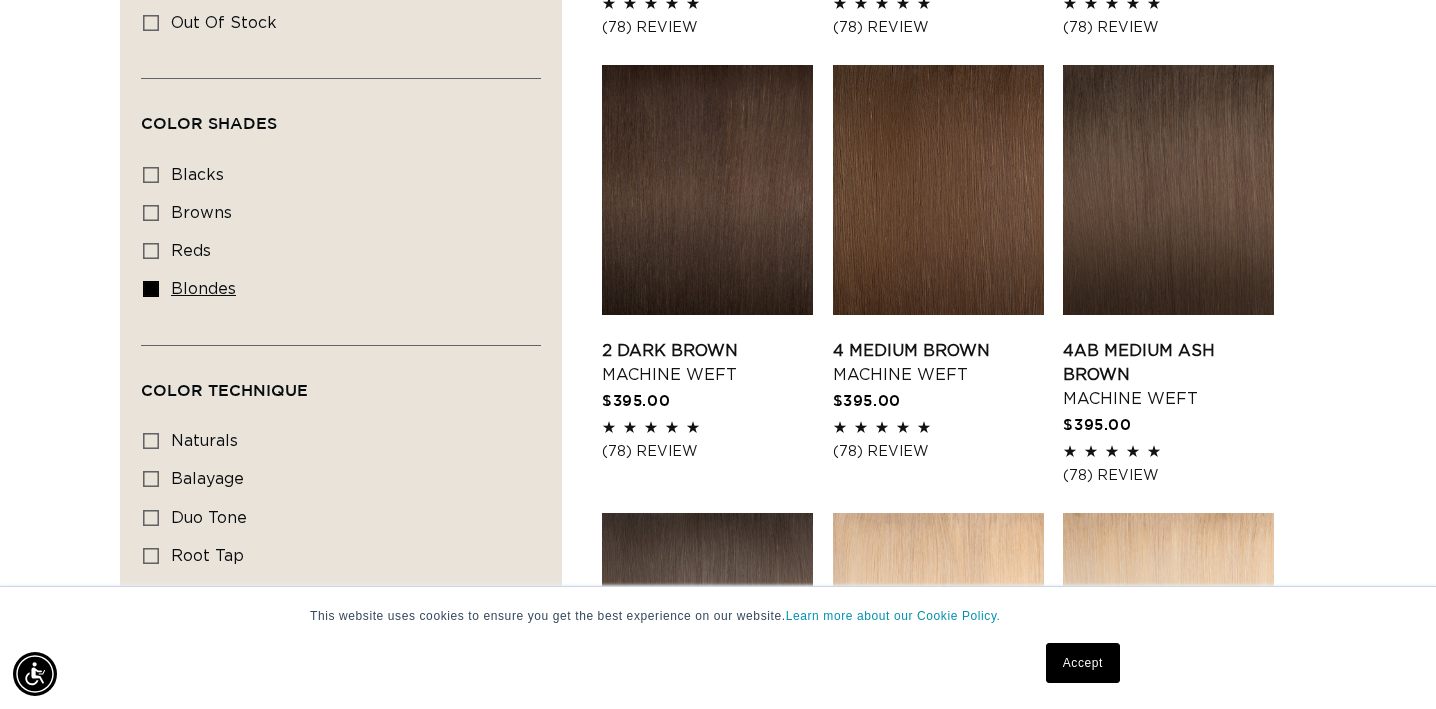 scroll, scrollTop: 0, scrollLeft: 0, axis: both 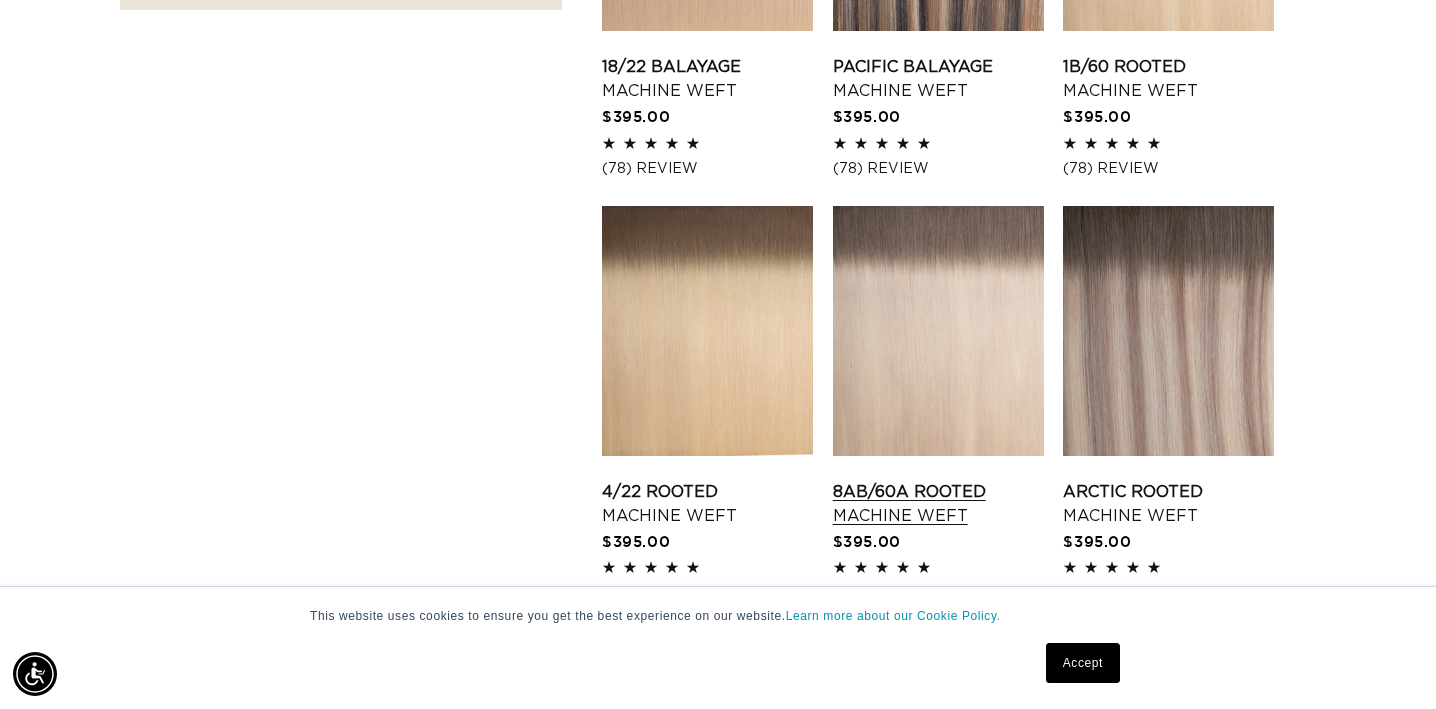 click on "8AB/60A Rooted
Machine Weft" at bounding box center (938, 504) 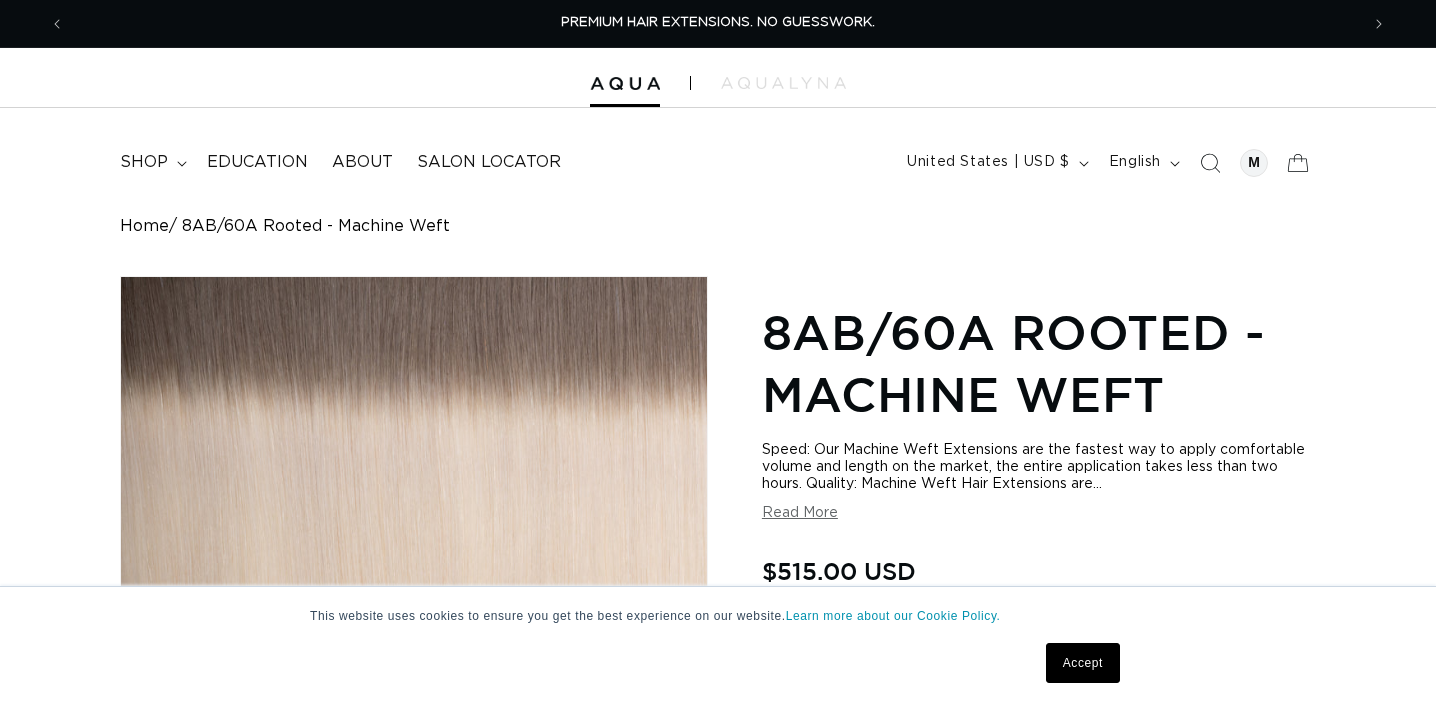 scroll, scrollTop: 0, scrollLeft: 0, axis: both 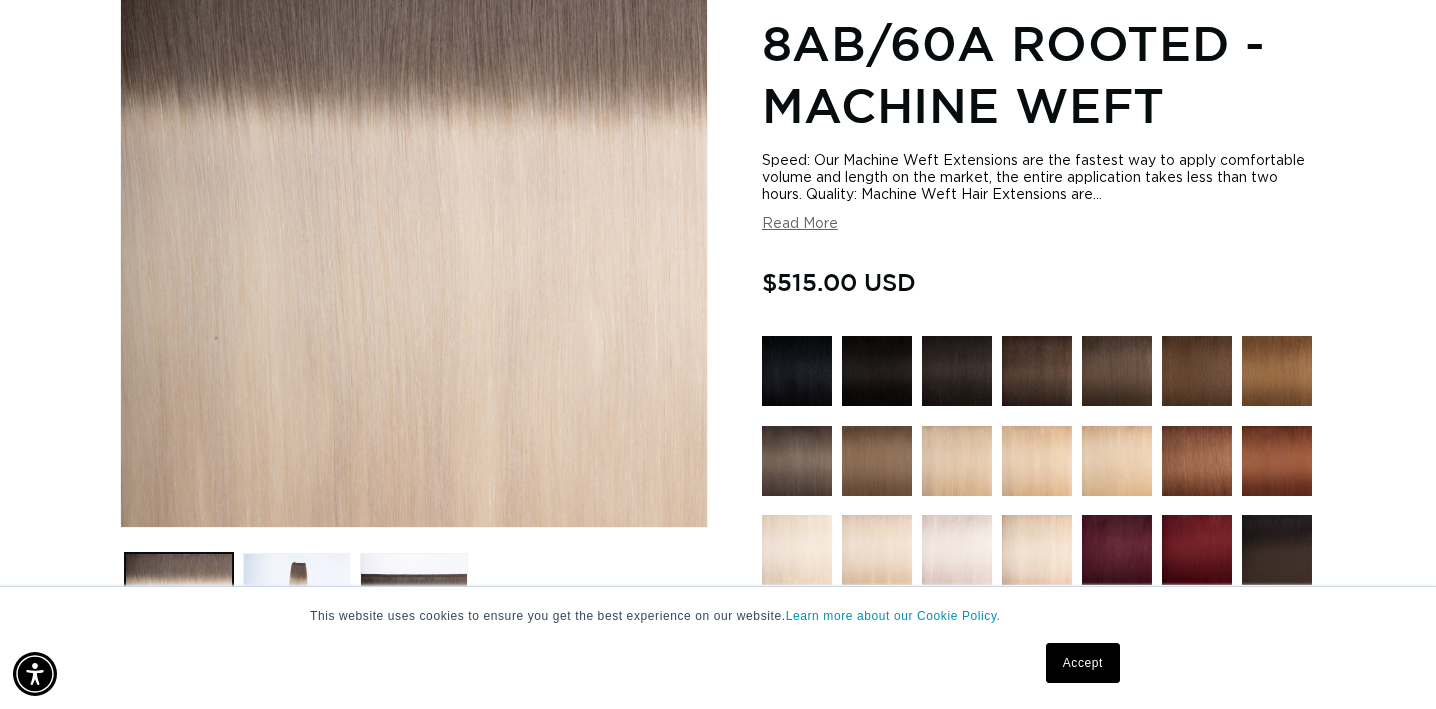click on "Read More" at bounding box center [800, 224] 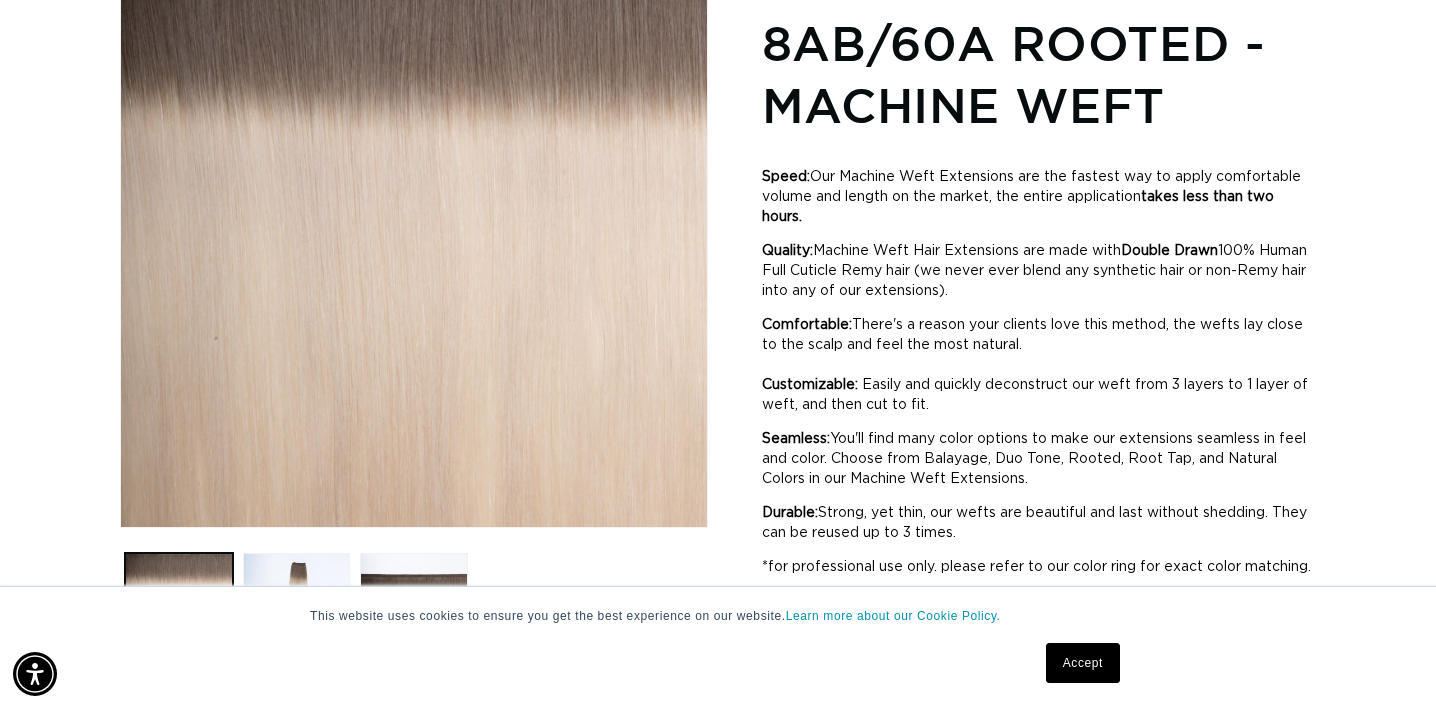 scroll, scrollTop: 0, scrollLeft: 0, axis: both 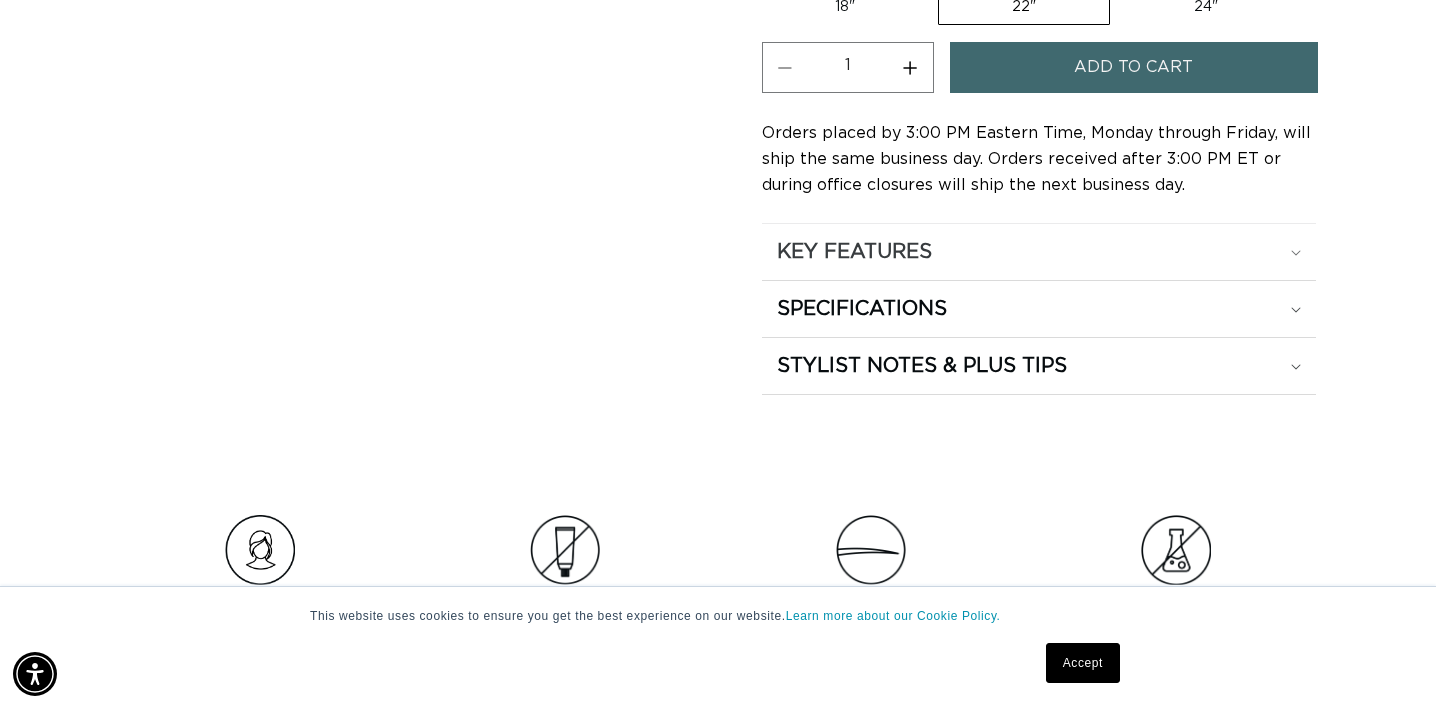 click on "KEY FEATURES" at bounding box center (1039, 252) 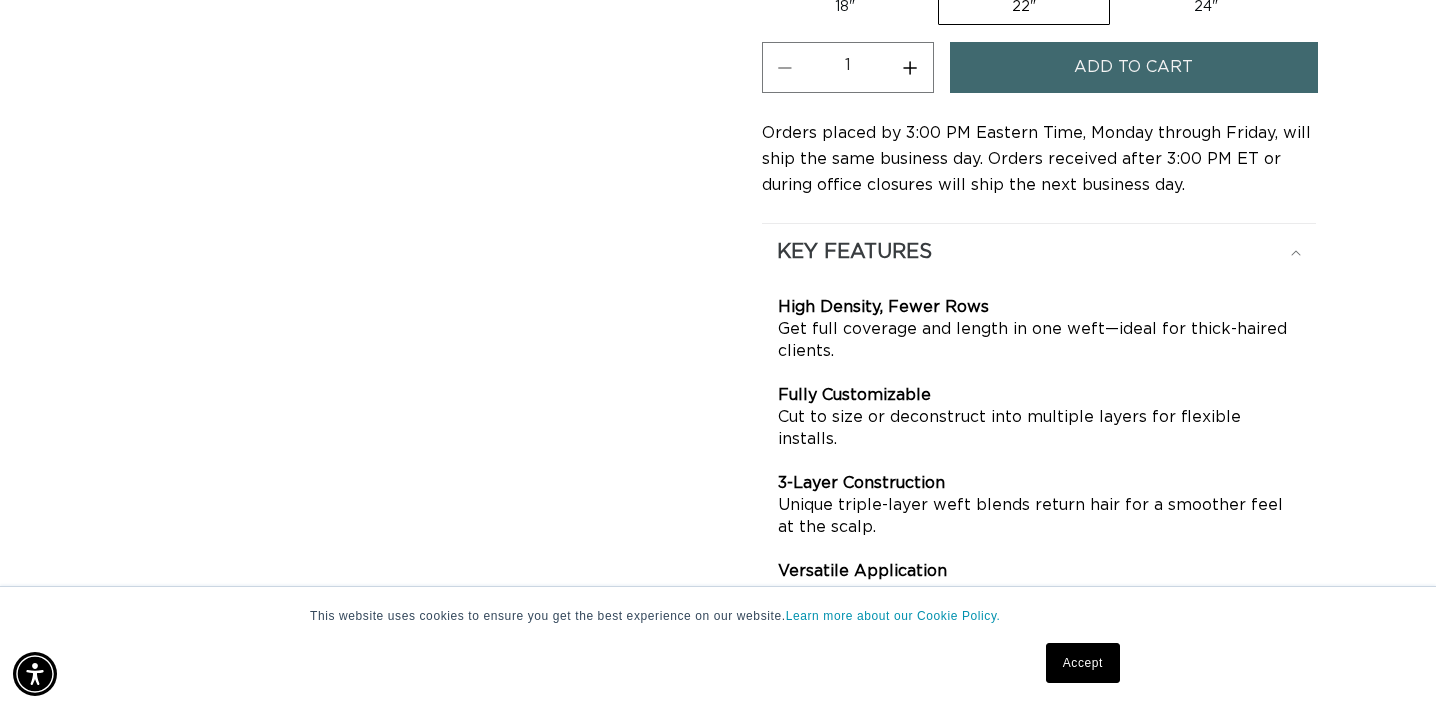 scroll, scrollTop: 0, scrollLeft: 2588, axis: horizontal 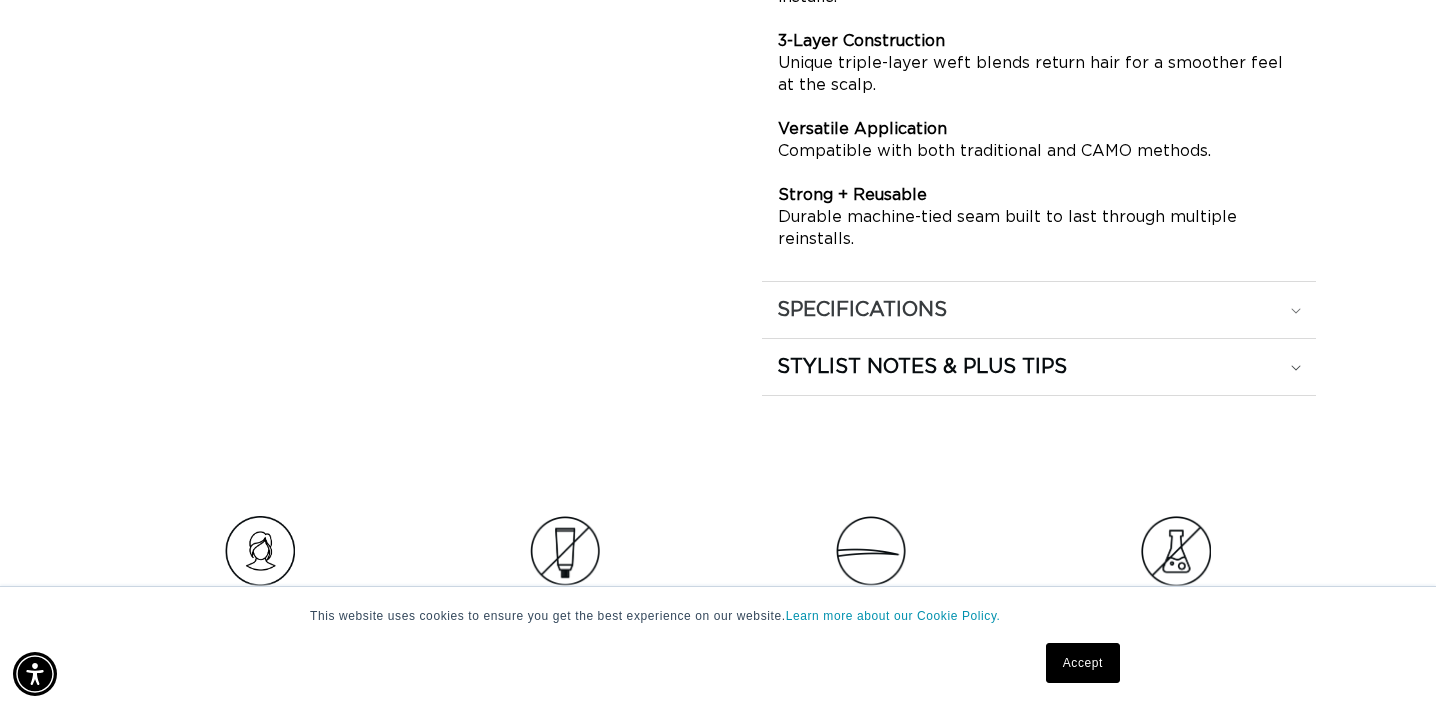 click on "SPECIFICATIONS" at bounding box center (854, -190) 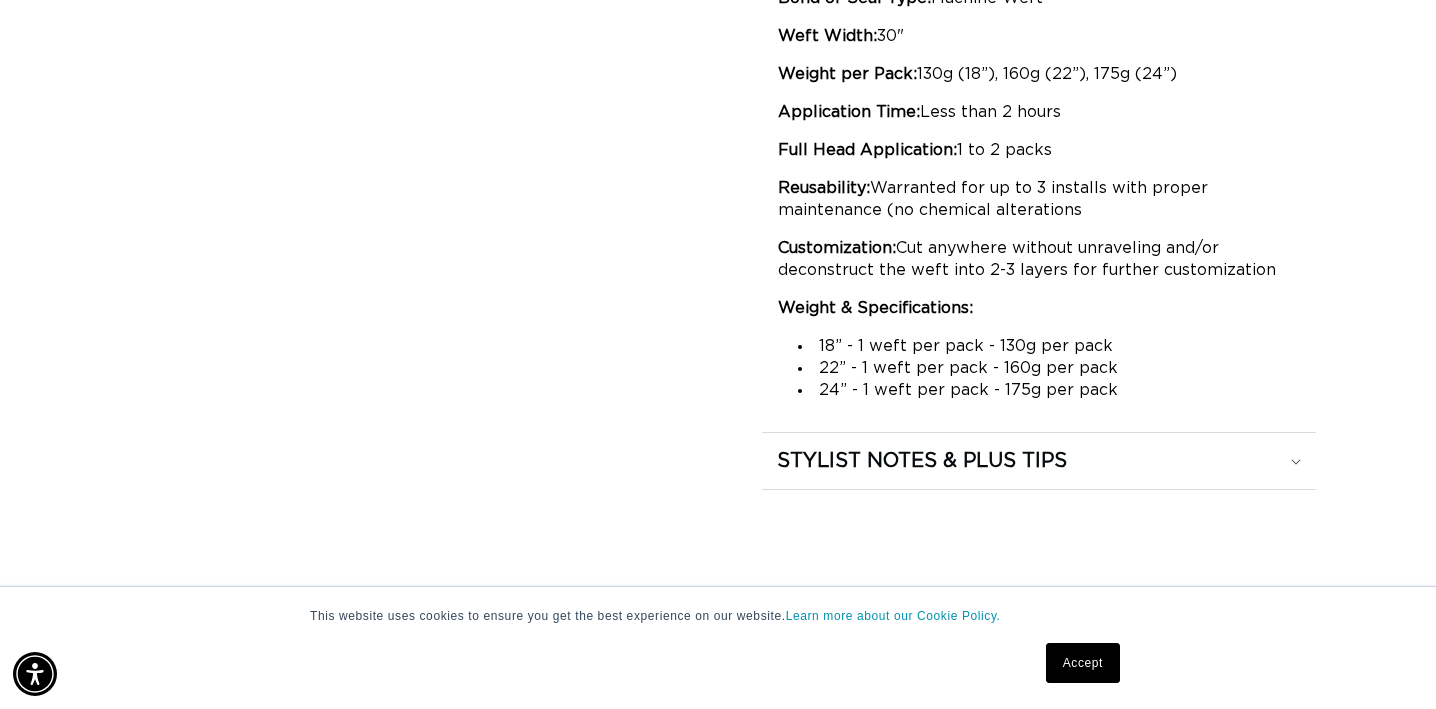 scroll 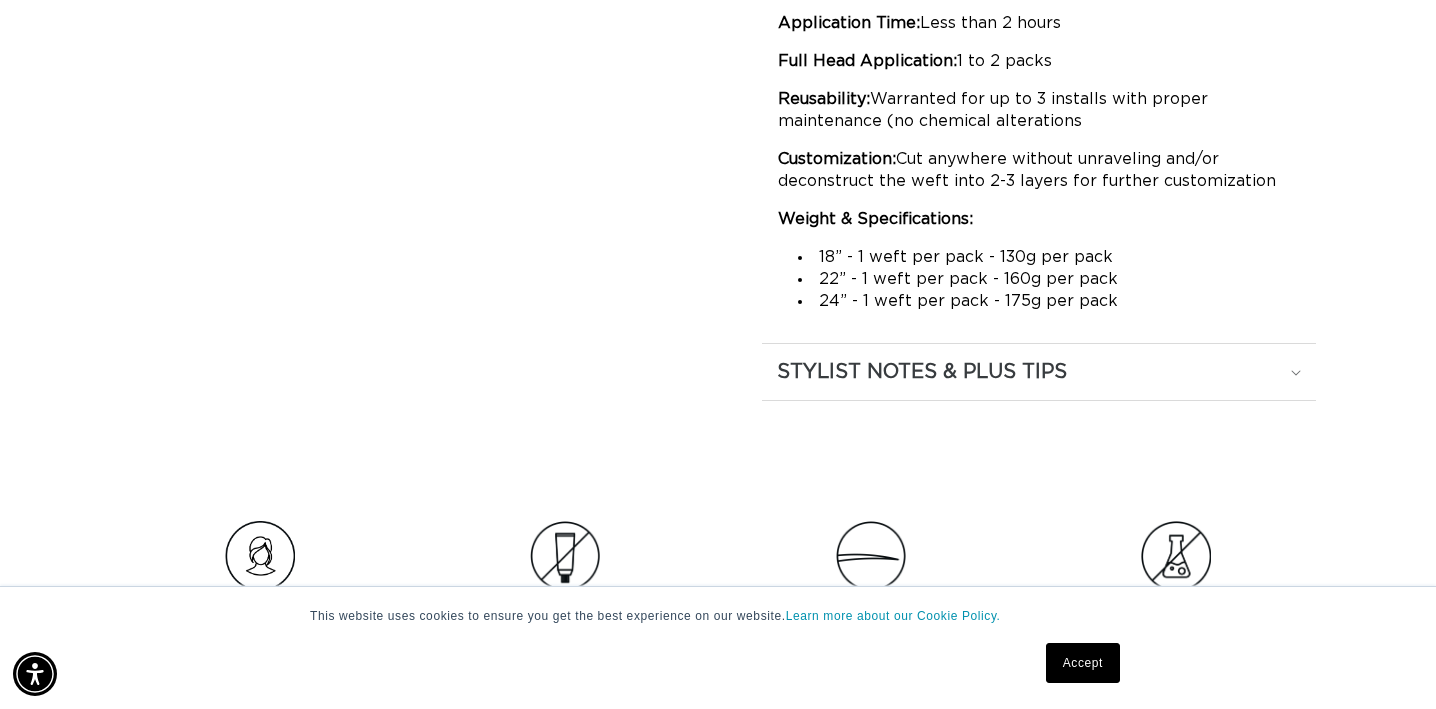 click on "STYLIST NOTES & PLUS TIPS" at bounding box center (1039, -279) 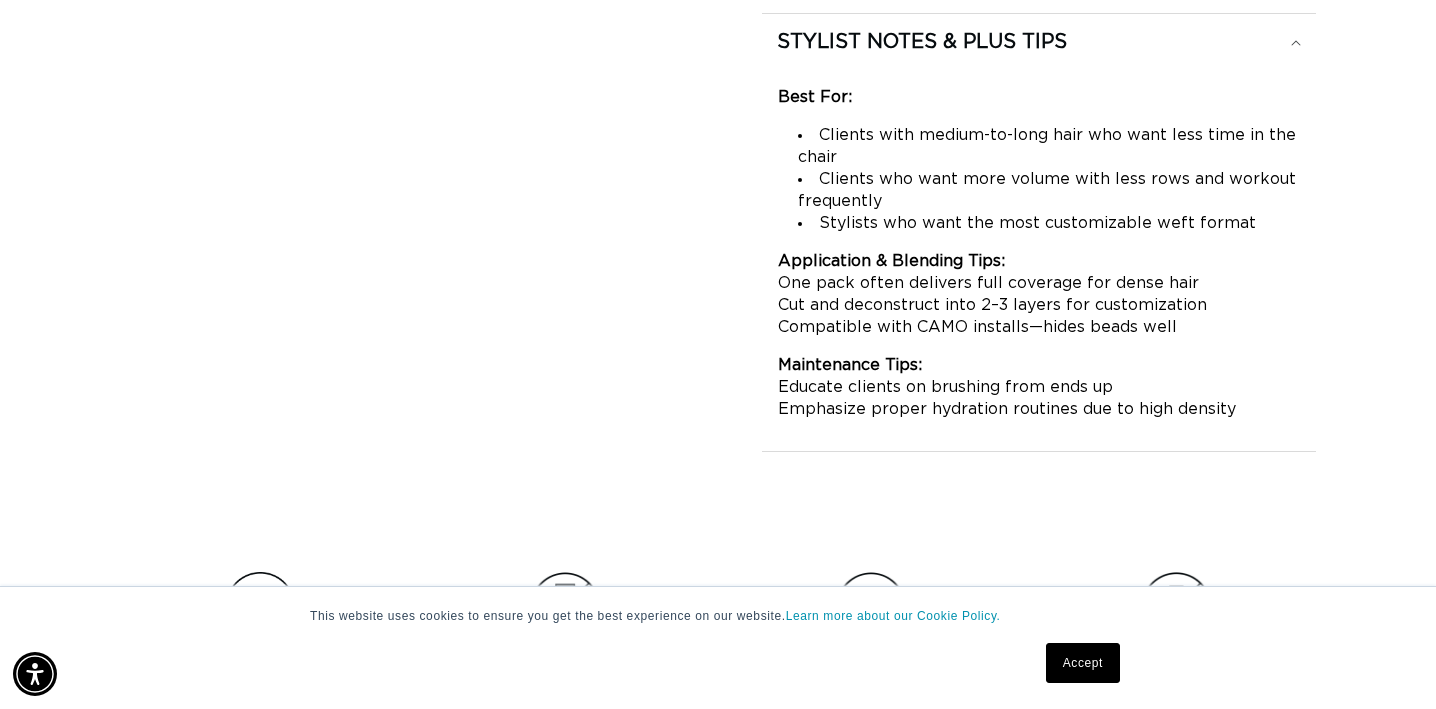 scroll, scrollTop: 1880, scrollLeft: 0, axis: vertical 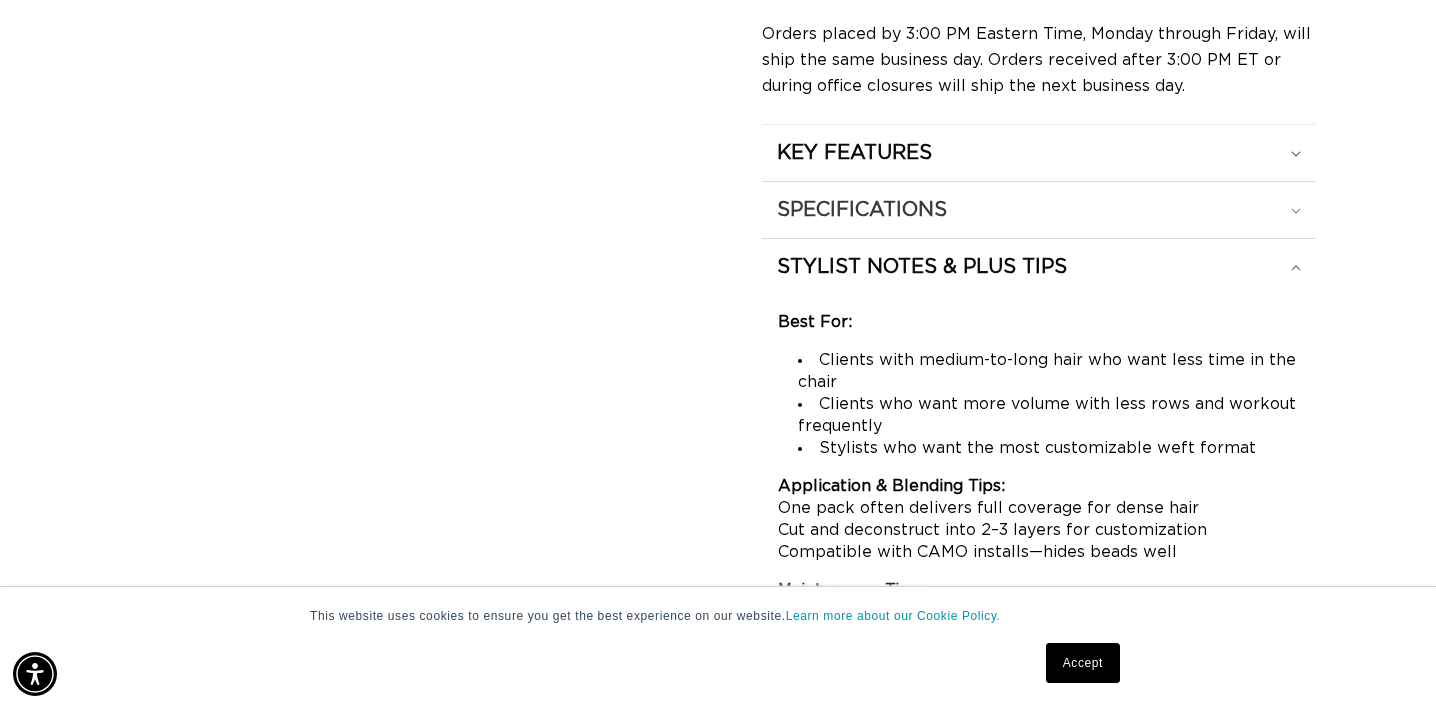 click on "SPECIFICATIONS" at bounding box center (1039, 153) 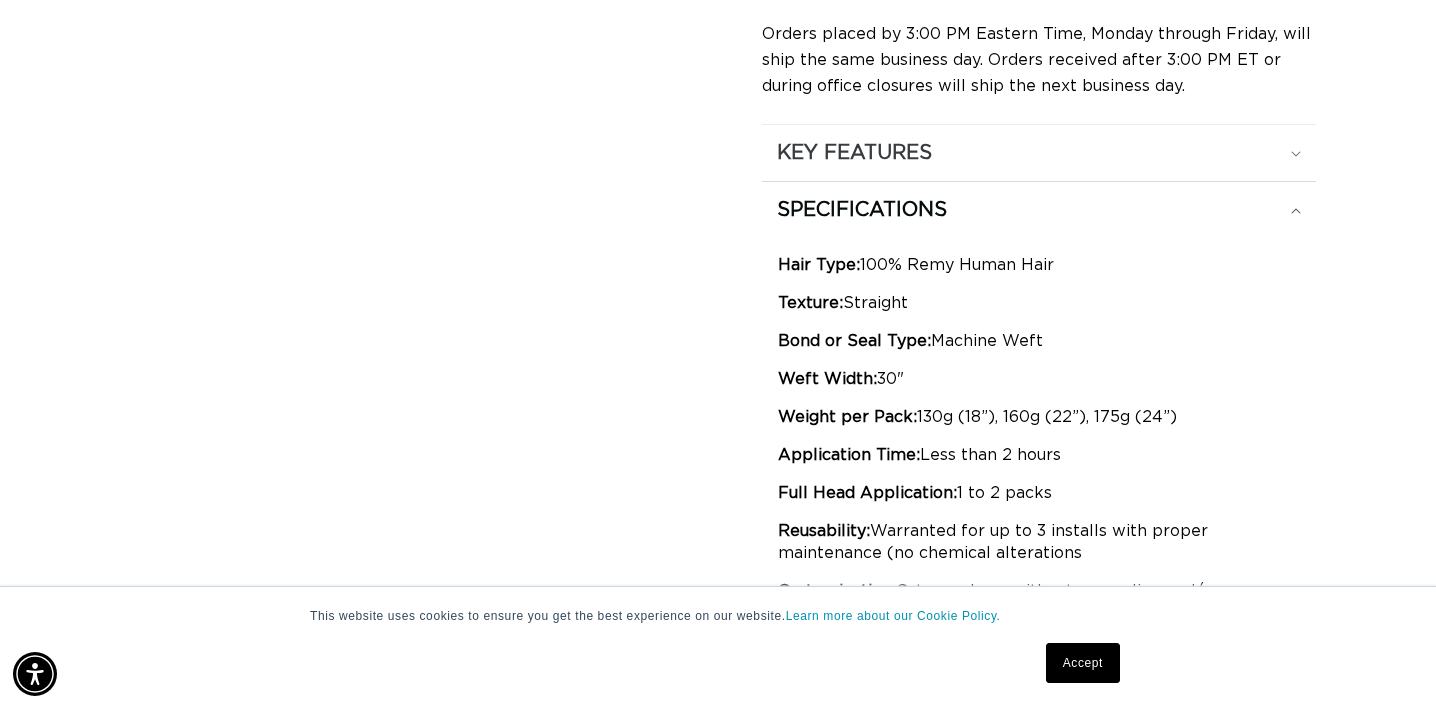 click on "KEY FEATURES" at bounding box center [1039, 153] 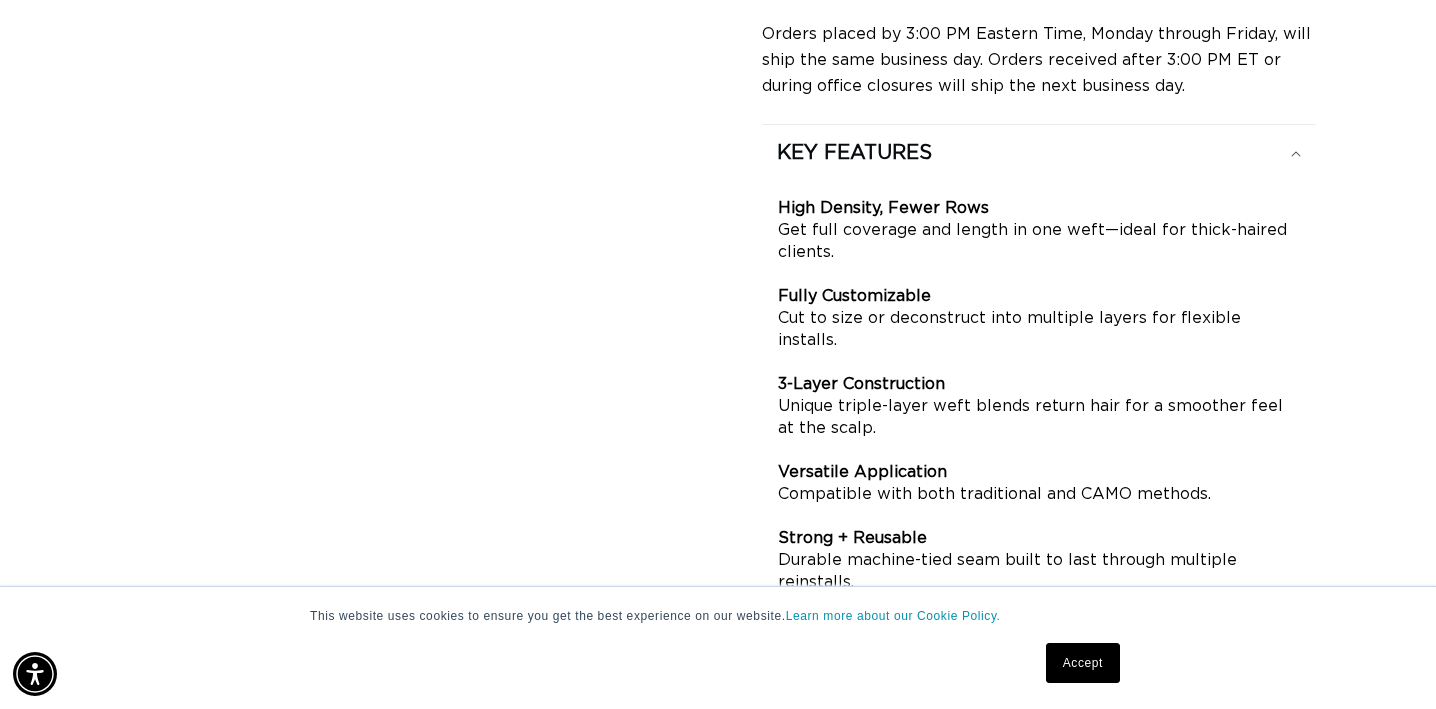 scroll, scrollTop: 0, scrollLeft: 1294, axis: horizontal 